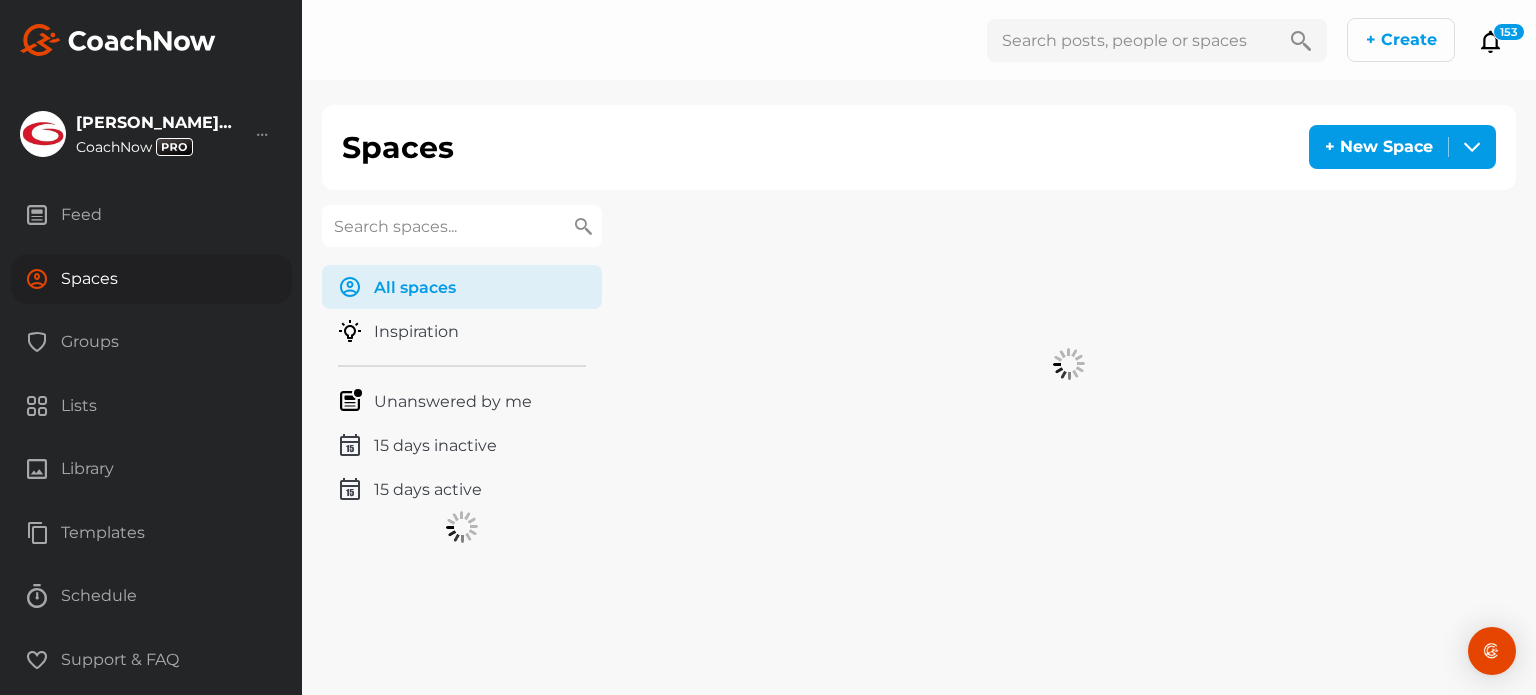 scroll, scrollTop: 0, scrollLeft: 0, axis: both 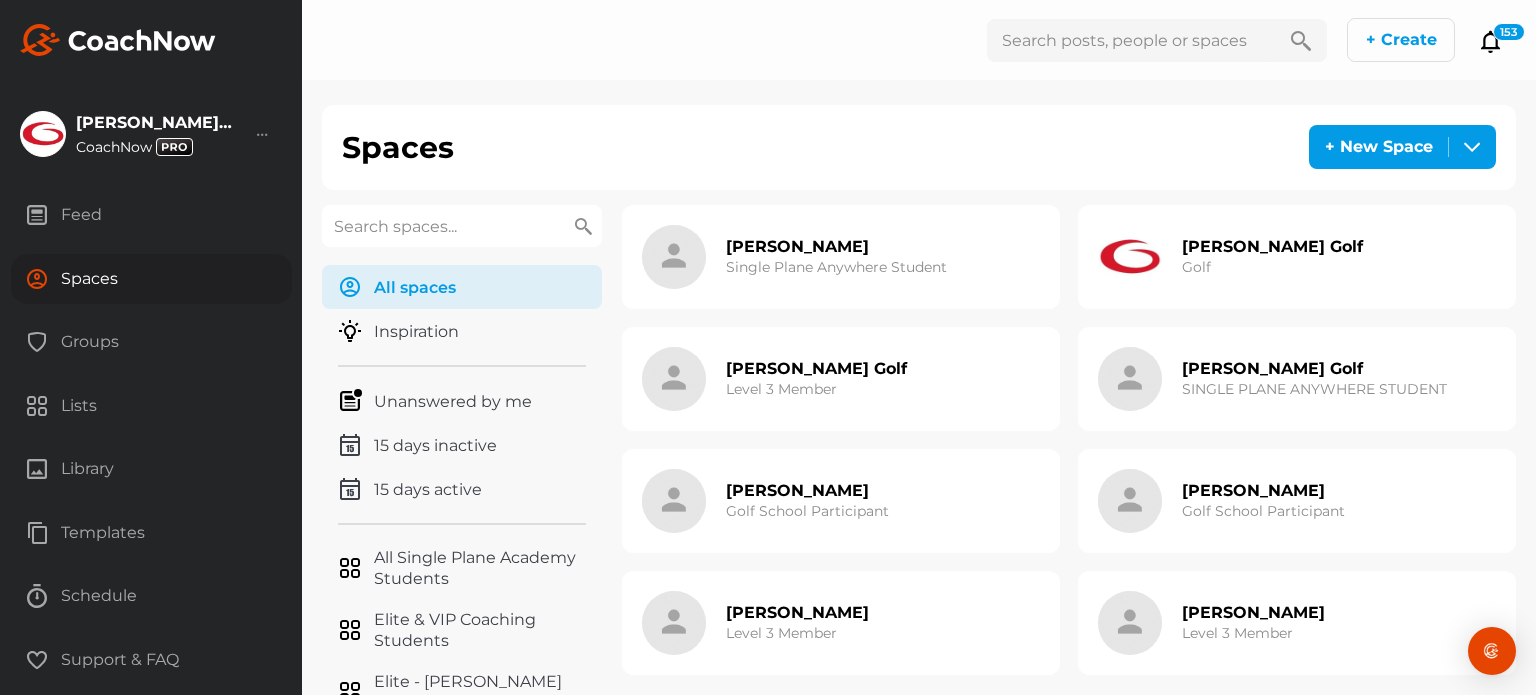 click at bounding box center [462, 226] 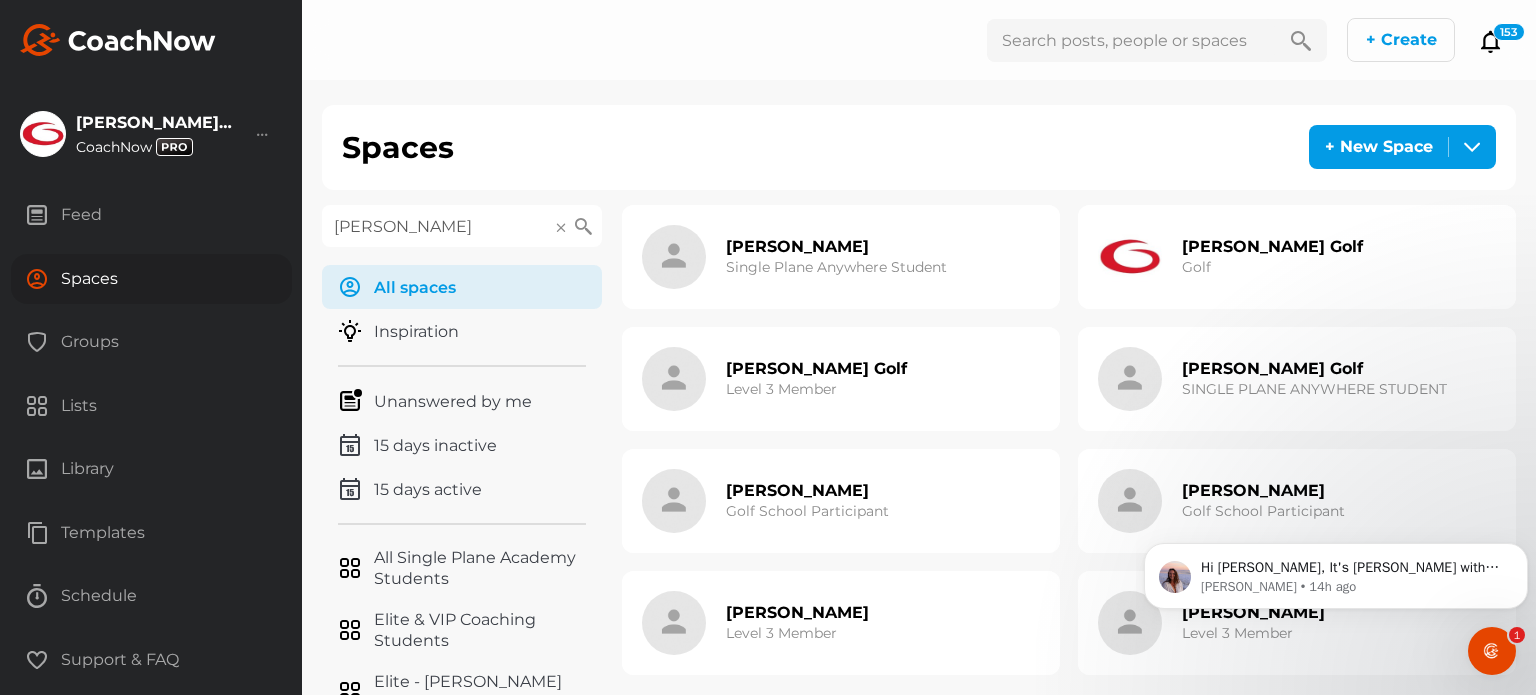 scroll, scrollTop: 0, scrollLeft: 0, axis: both 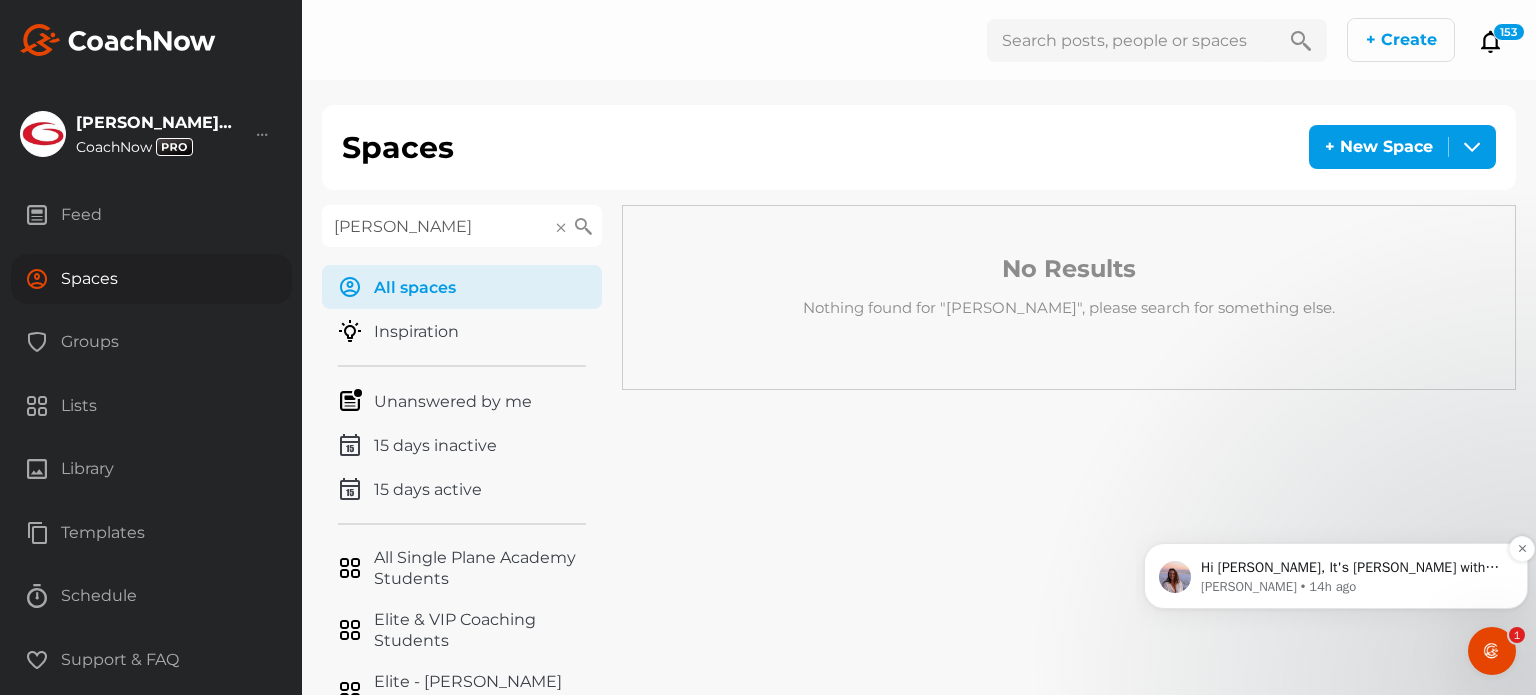 type on "[PERSON_NAME]" 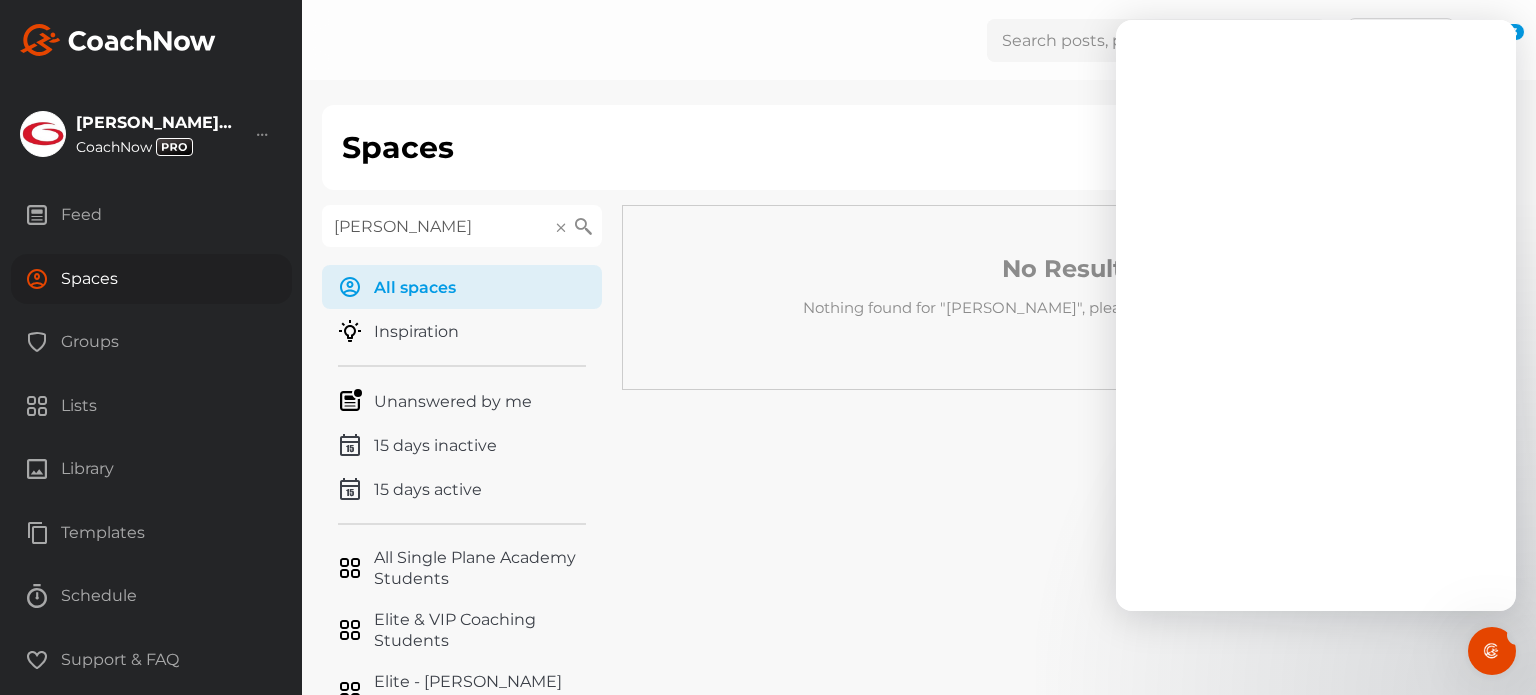 scroll, scrollTop: 0, scrollLeft: 0, axis: both 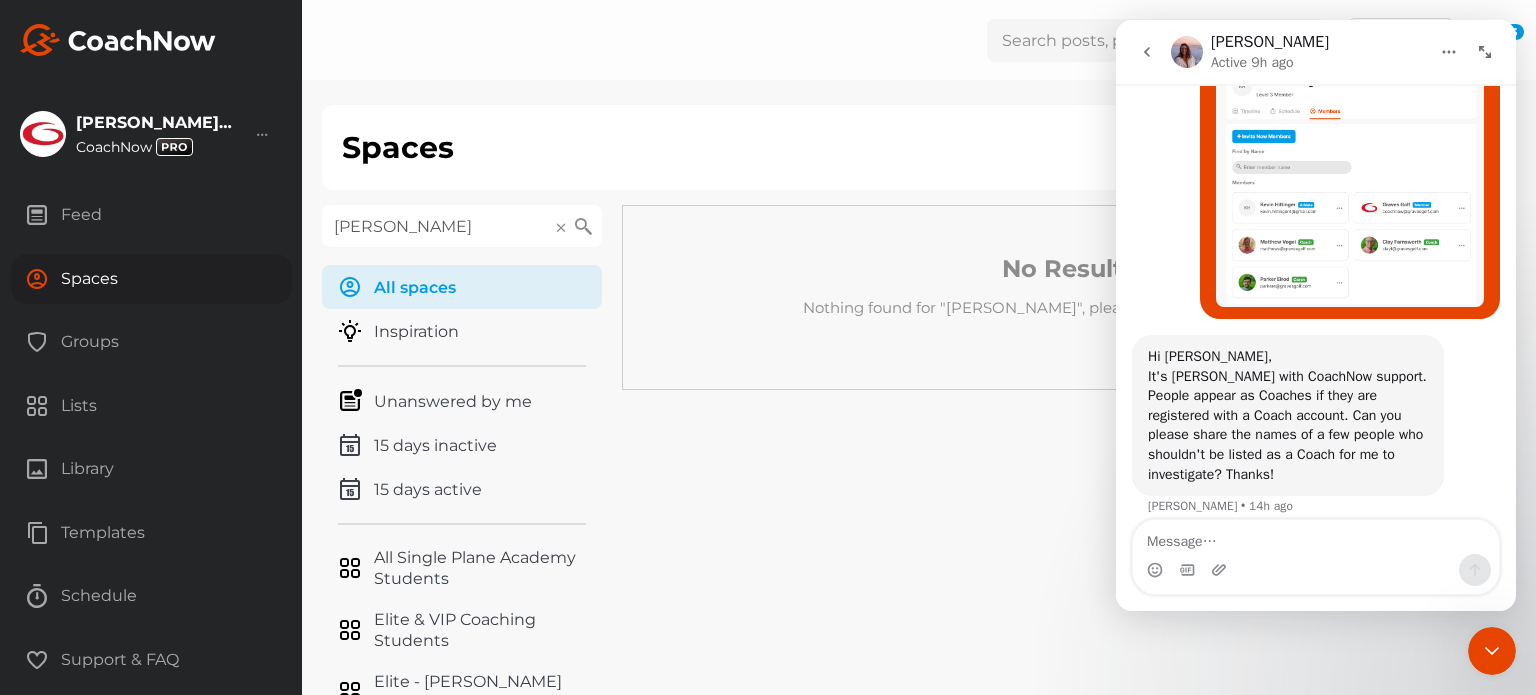 click 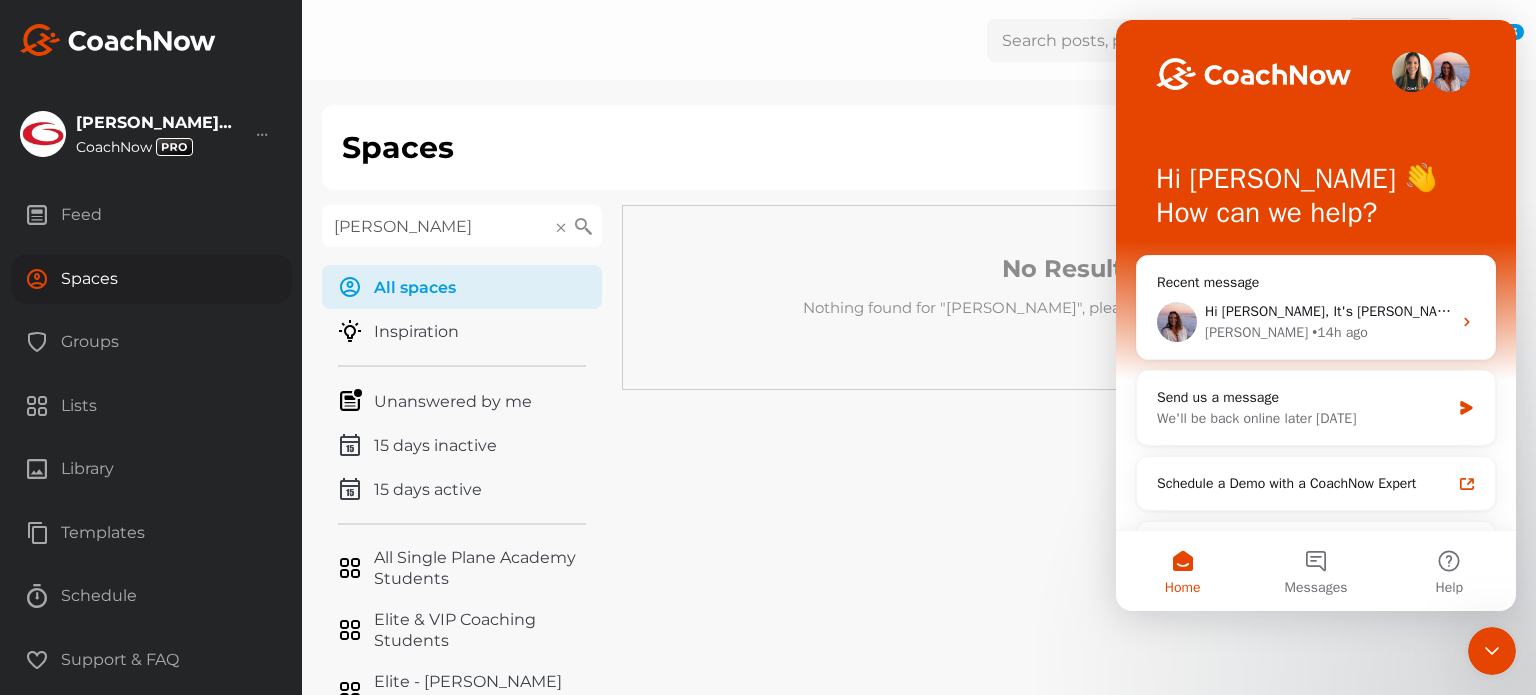 scroll, scrollTop: 0, scrollLeft: 0, axis: both 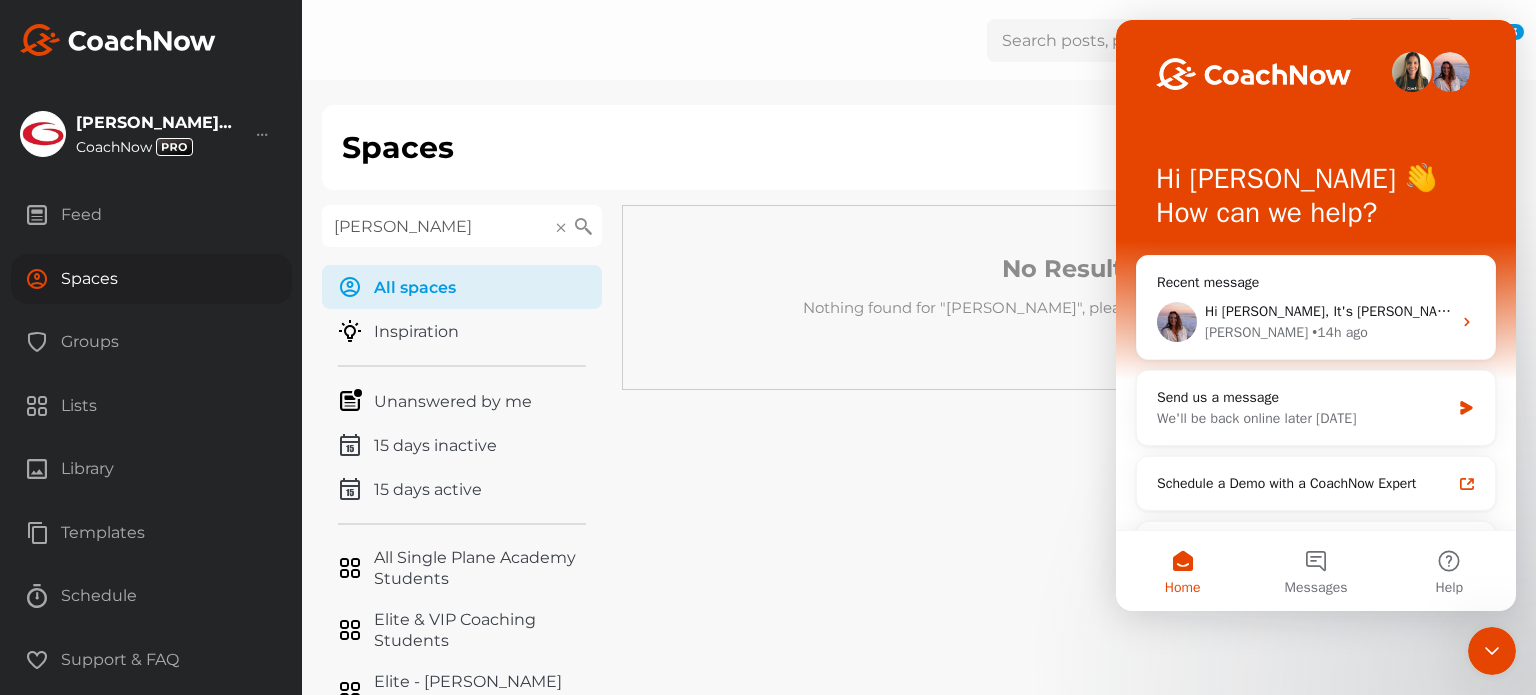click on "No Results Nothing found for "[PERSON_NAME]", please search for something else." at bounding box center [1069, 442] 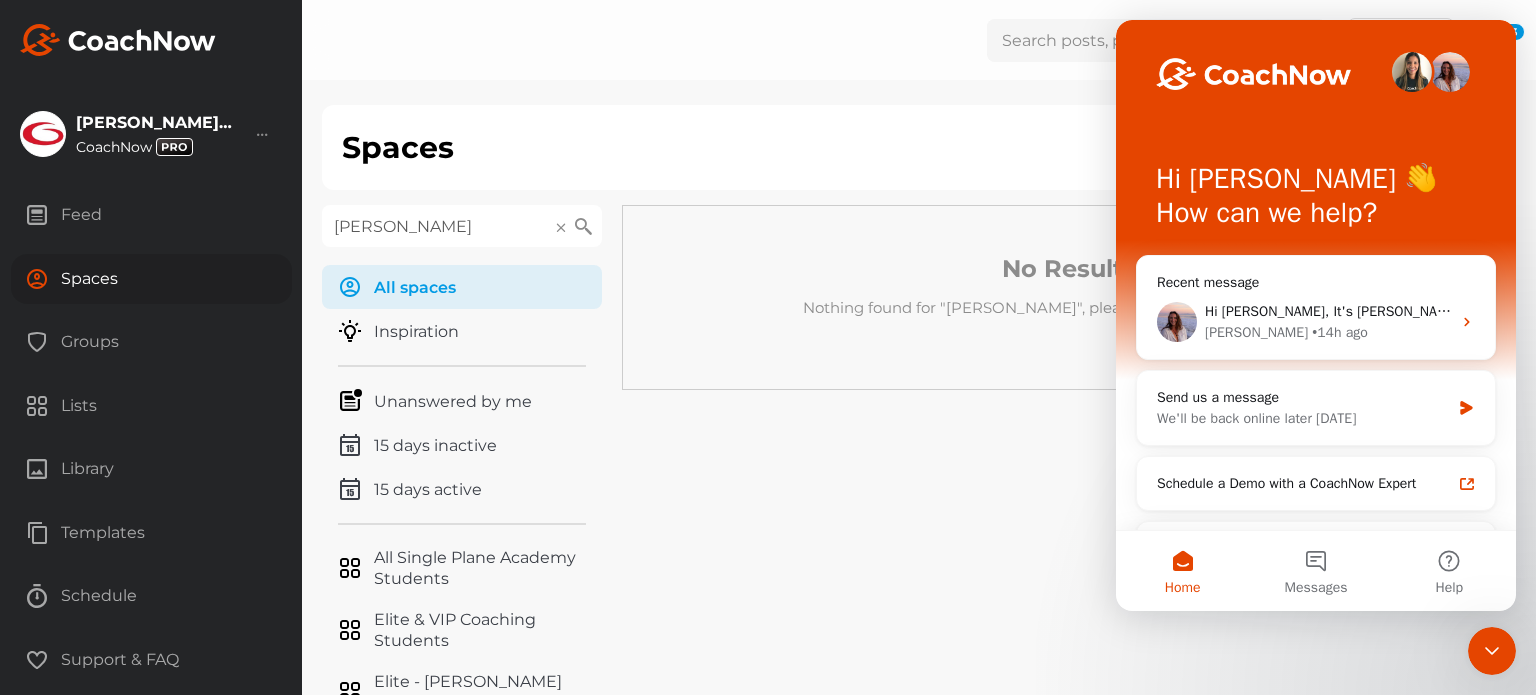 click at bounding box center [1492, 651] 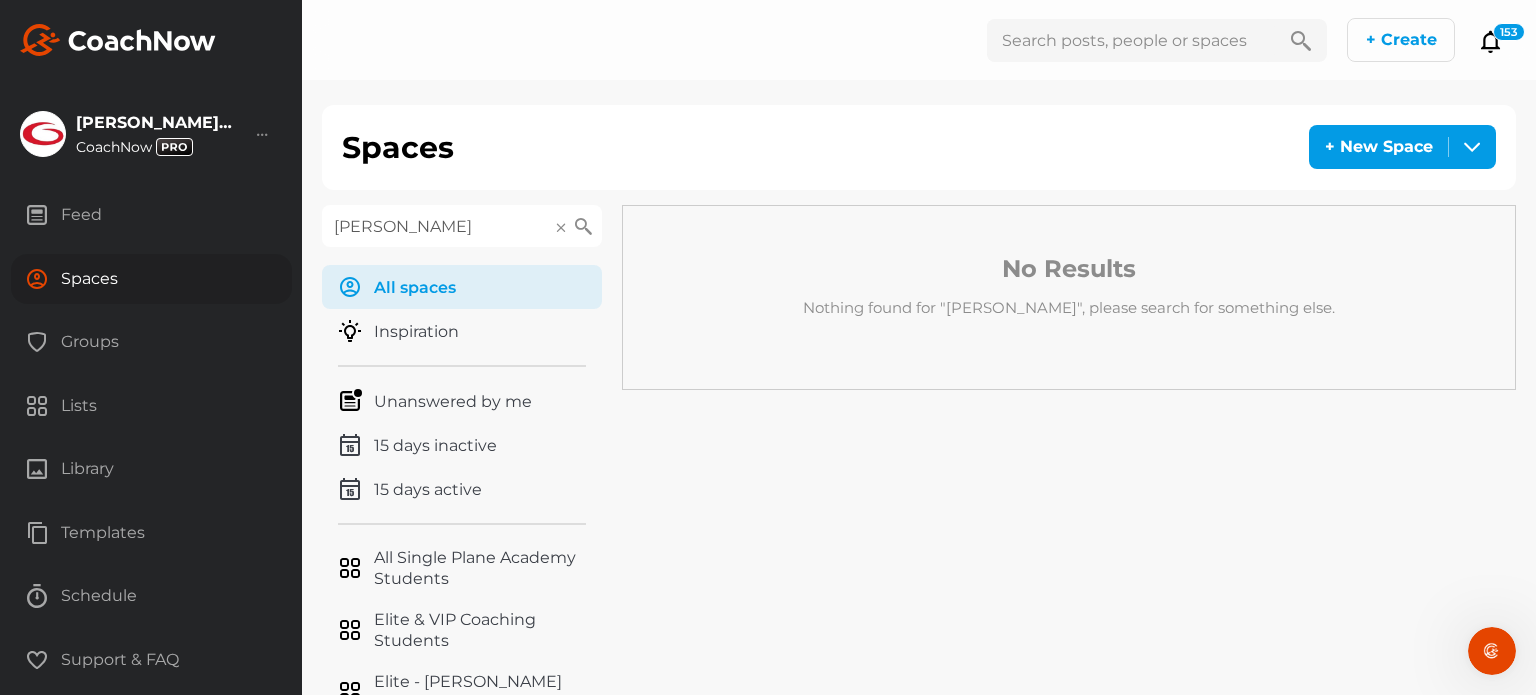 scroll, scrollTop: 0, scrollLeft: 0, axis: both 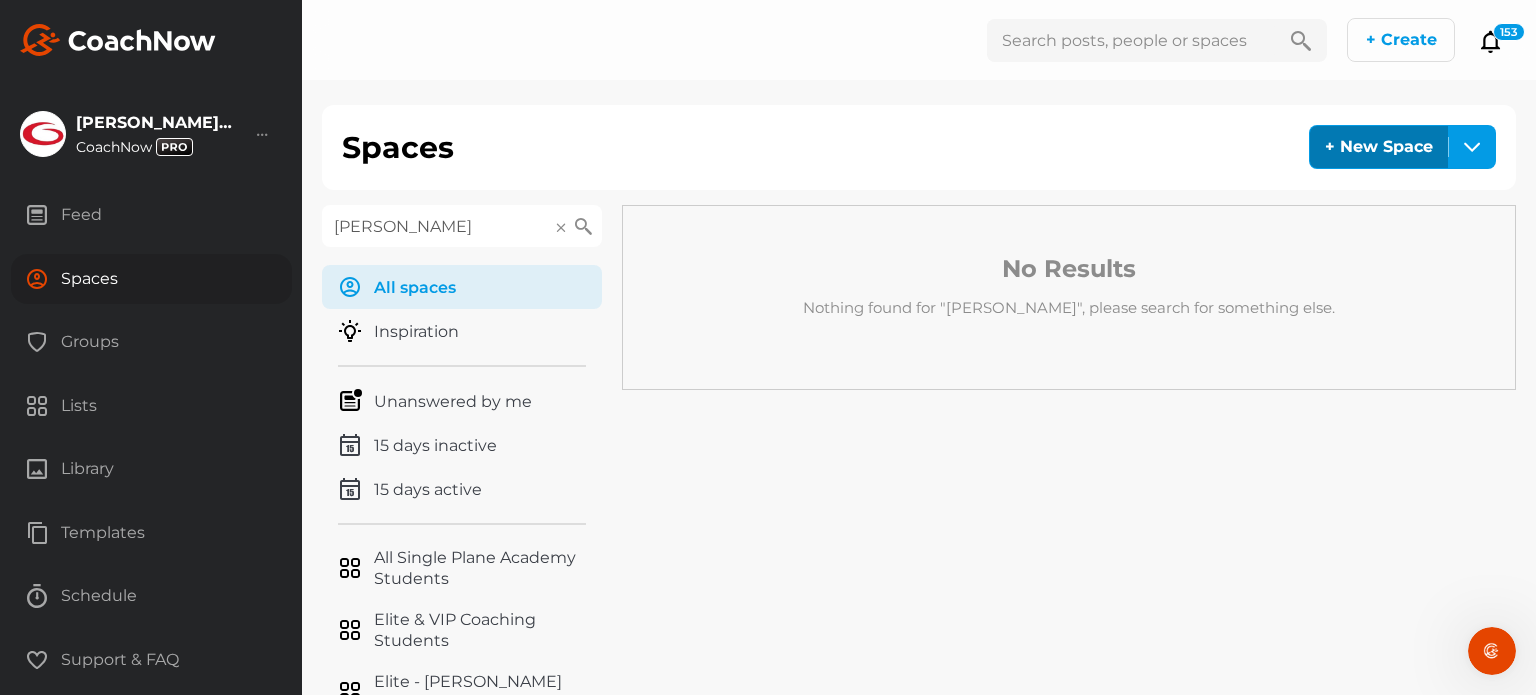 click on "+ New Space" at bounding box center (1379, 147) 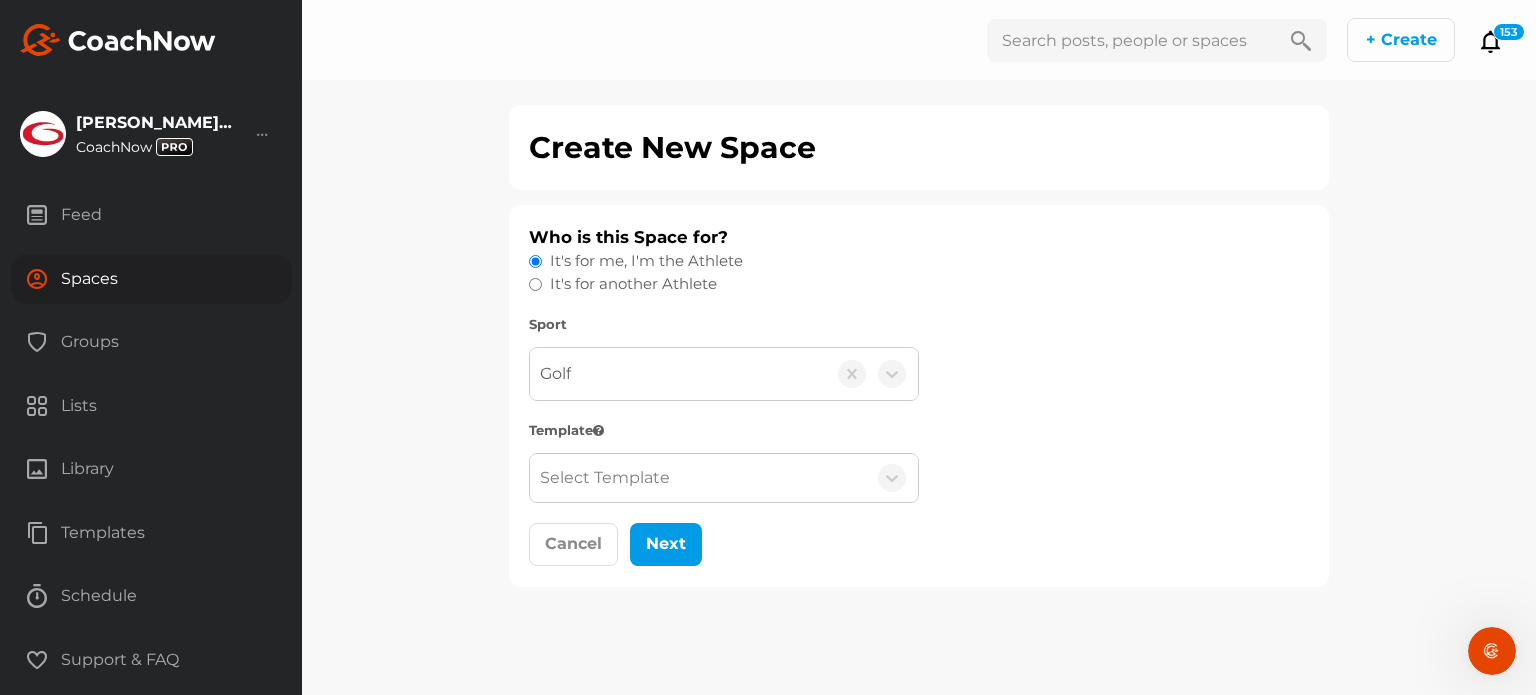 click on "It's for another Athlete" at bounding box center (633, 284) 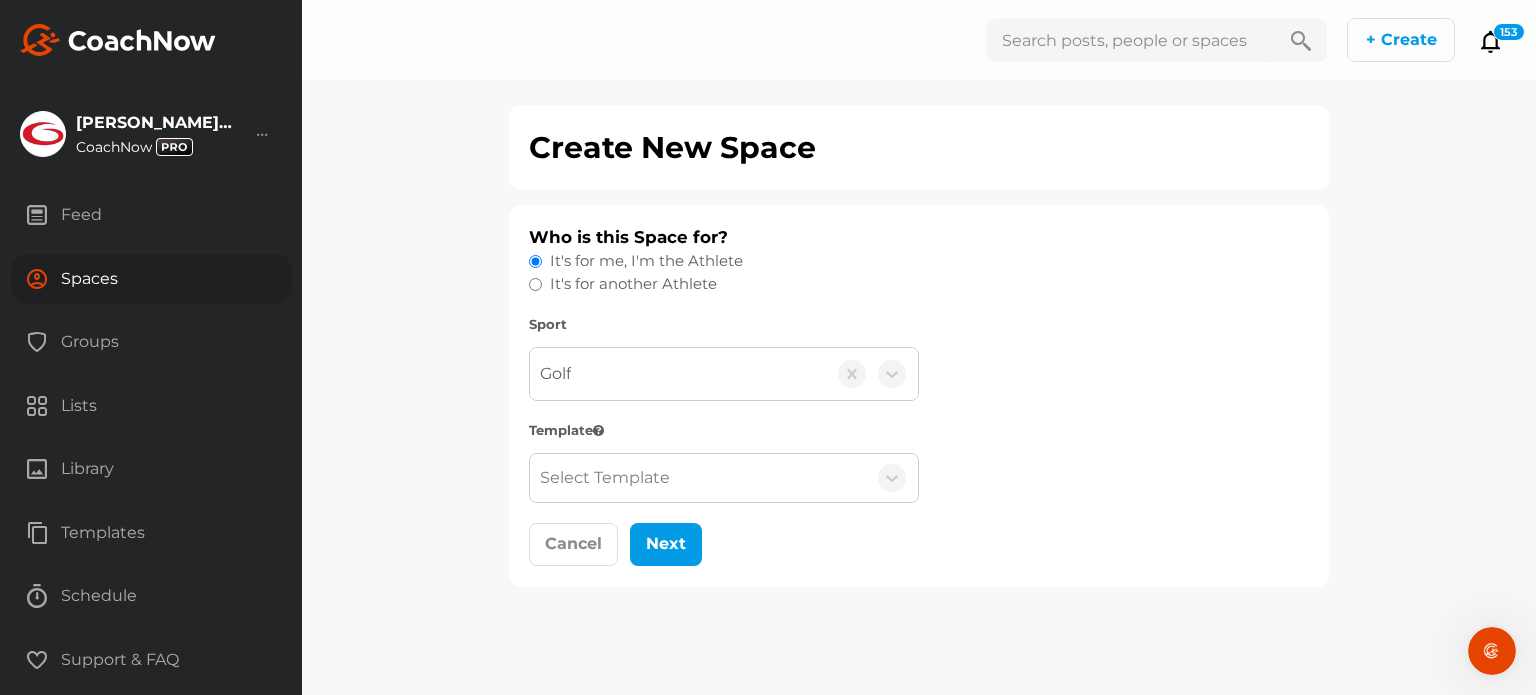 radio on "true" 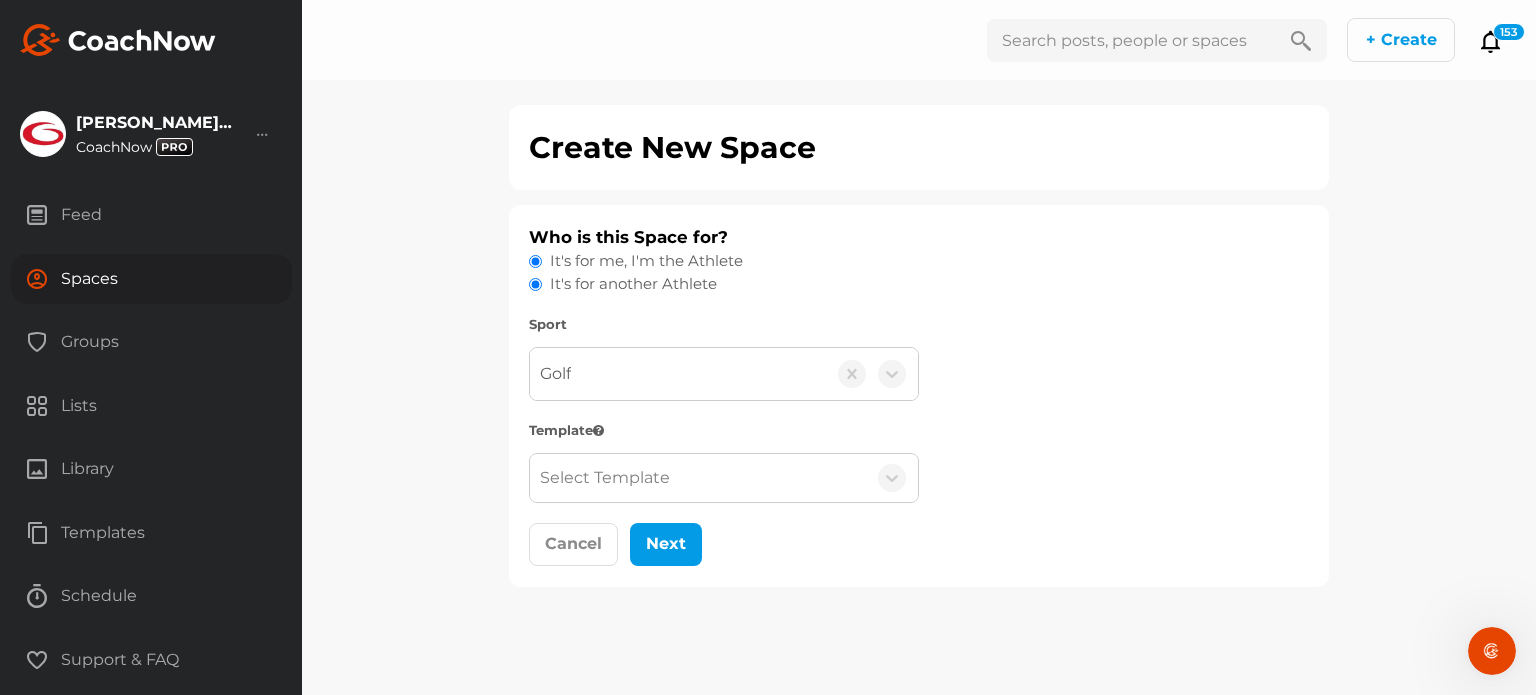 radio on "false" 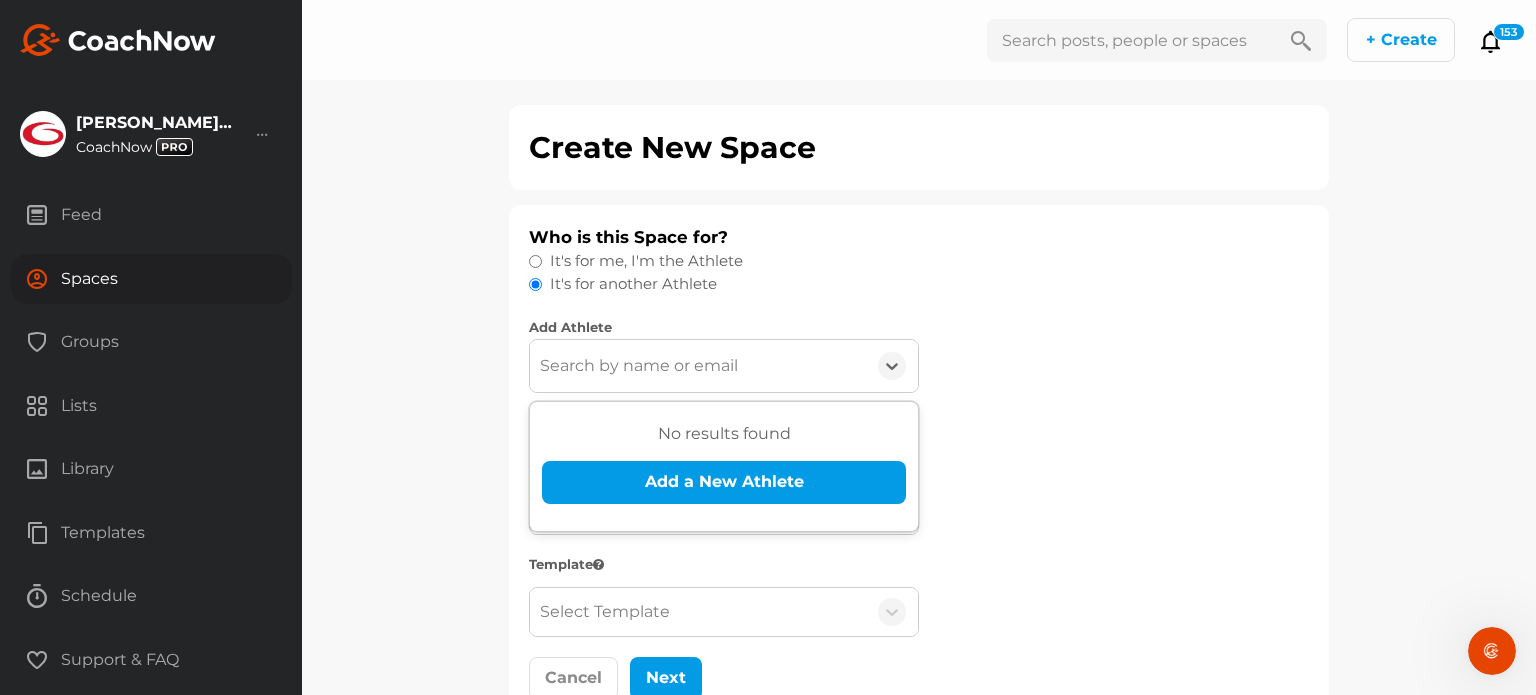 click on "Search by name or email" at bounding box center (639, 366) 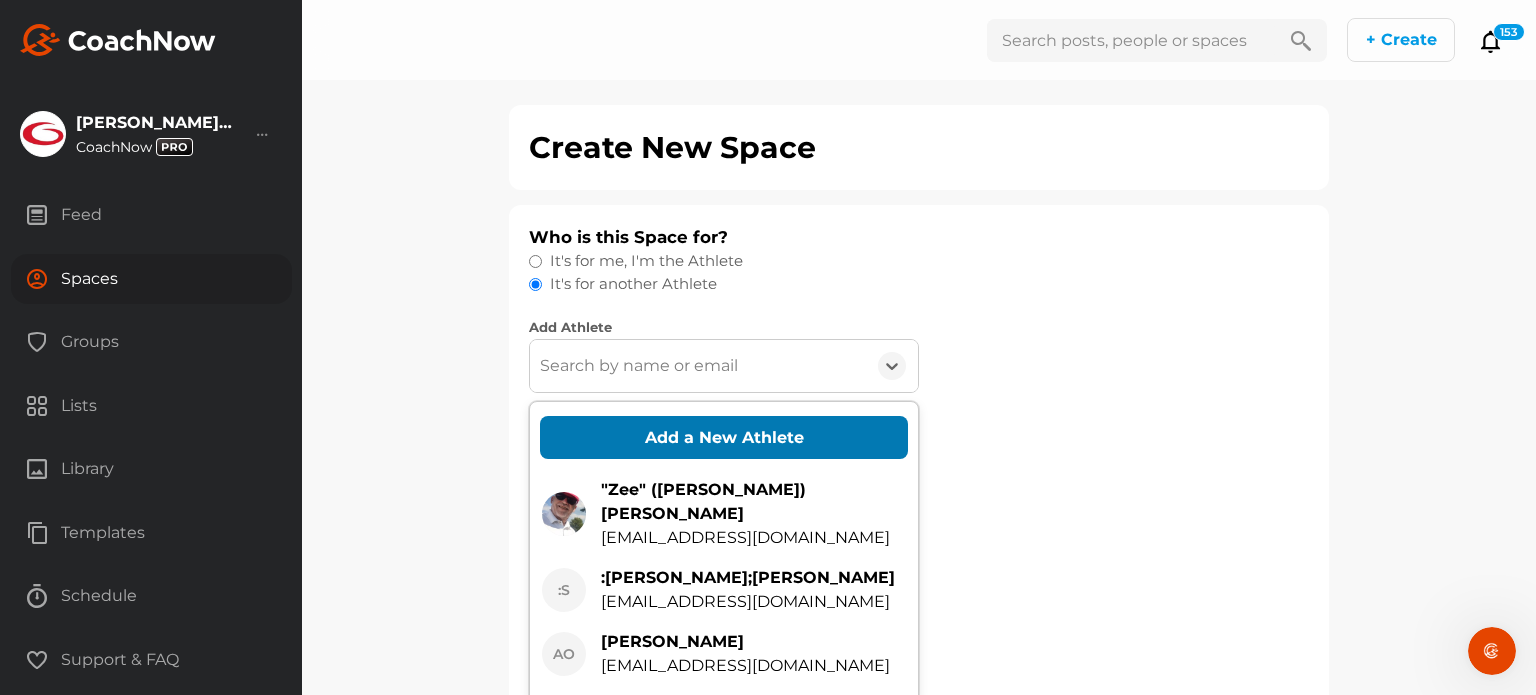 click on "Add a New Athlete" at bounding box center (724, 437) 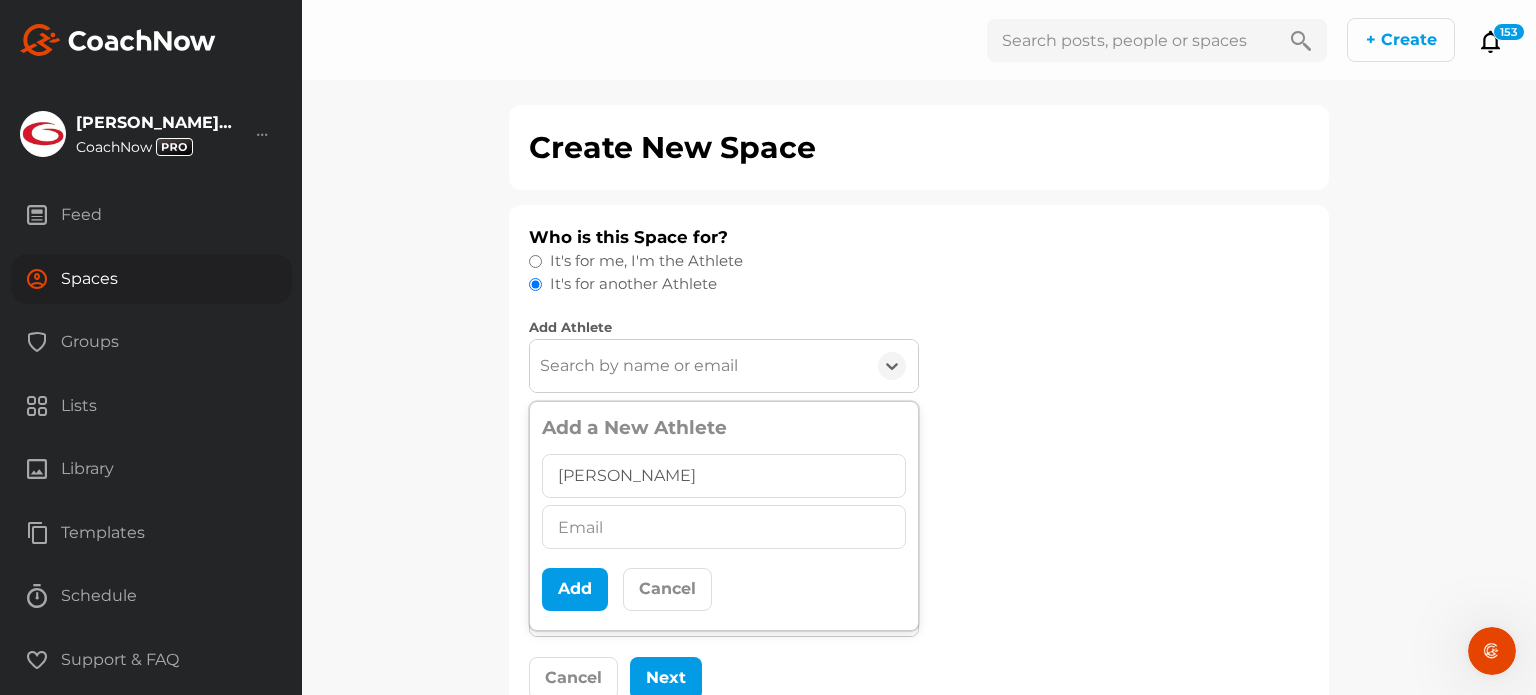 type on "[PERSON_NAME]" 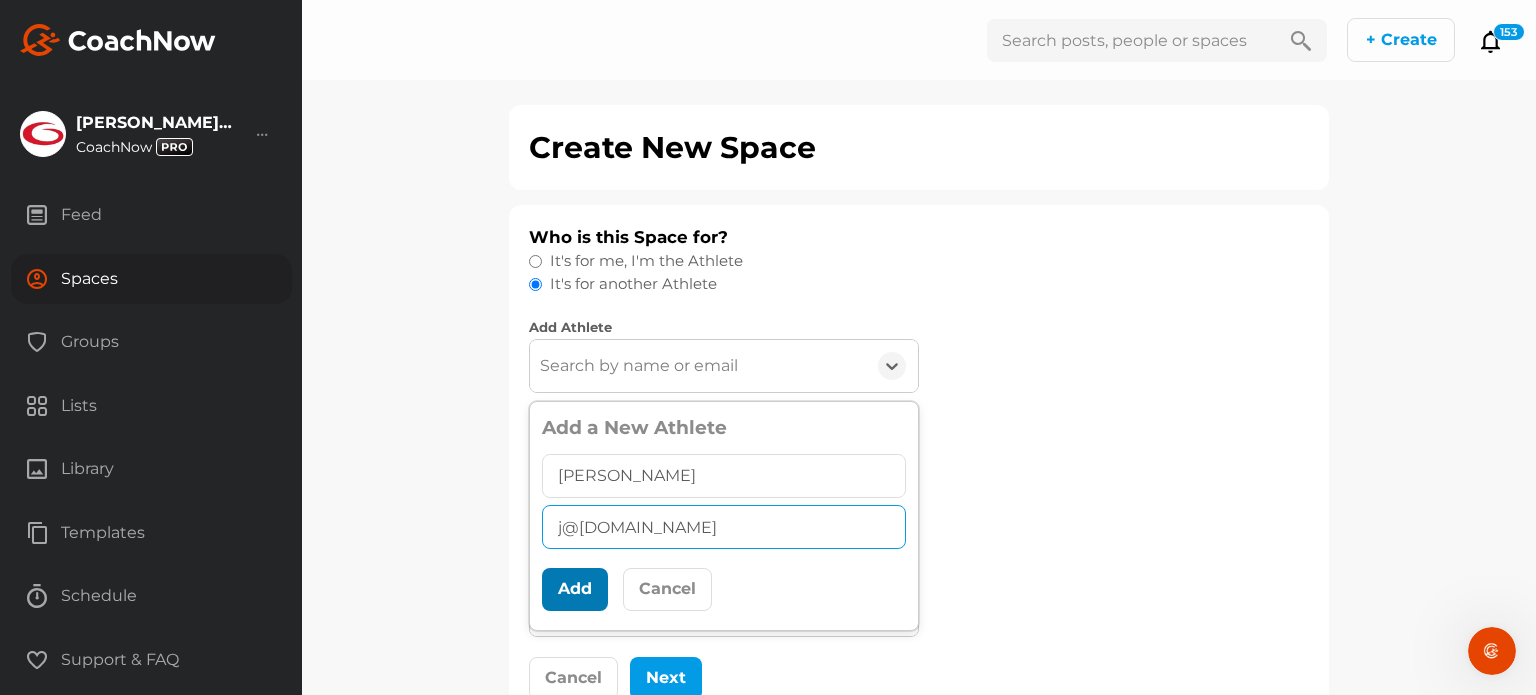 type on "j@[DOMAIN_NAME]" 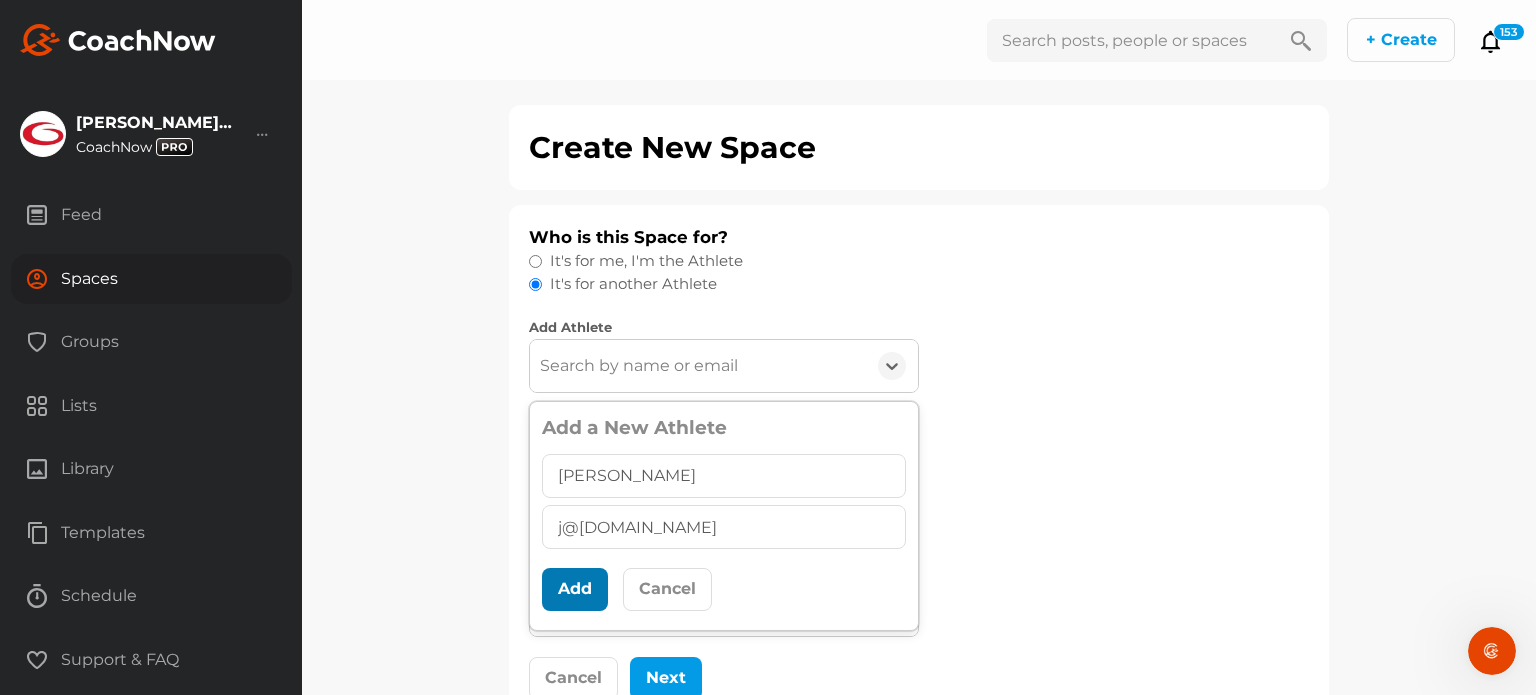 scroll, scrollTop: 12, scrollLeft: 0, axis: vertical 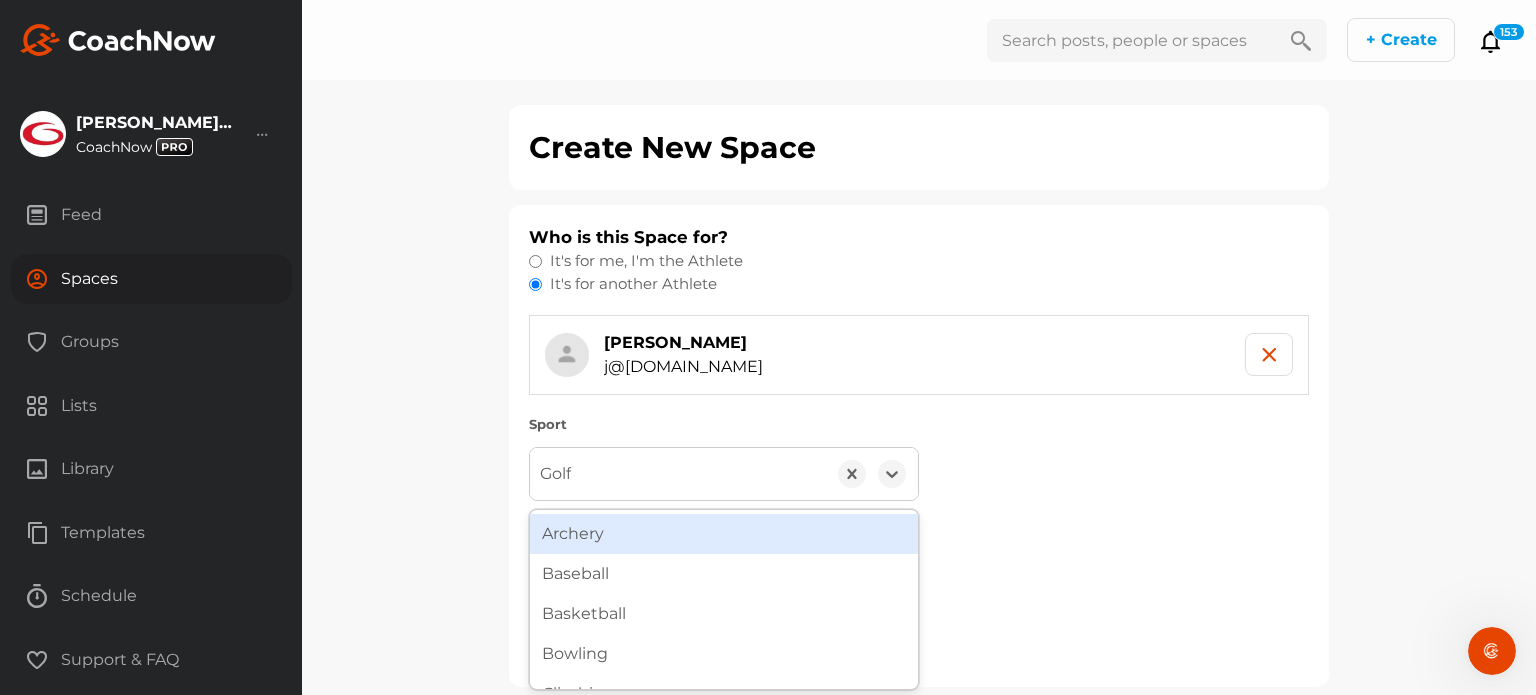 click on "Golf" at bounding box center (678, 474) 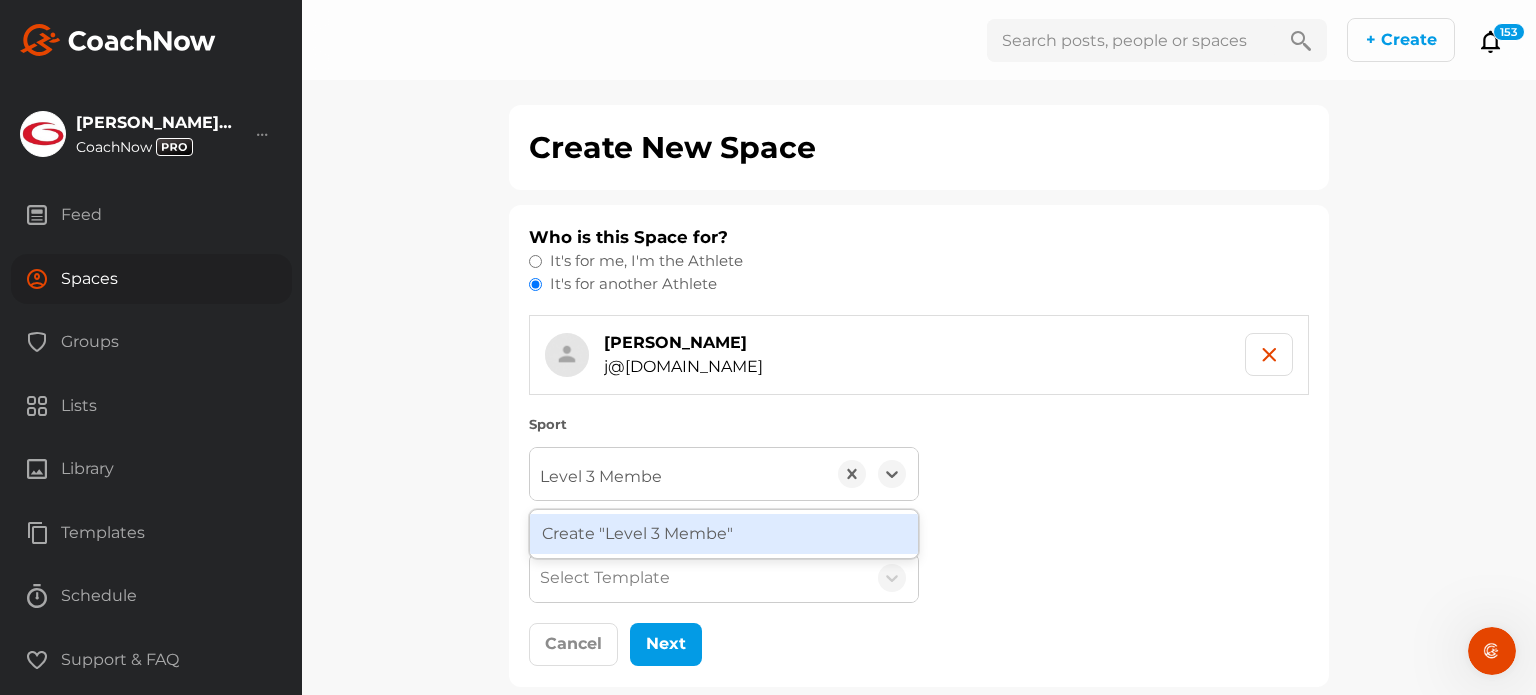 type on "Level 3 Member" 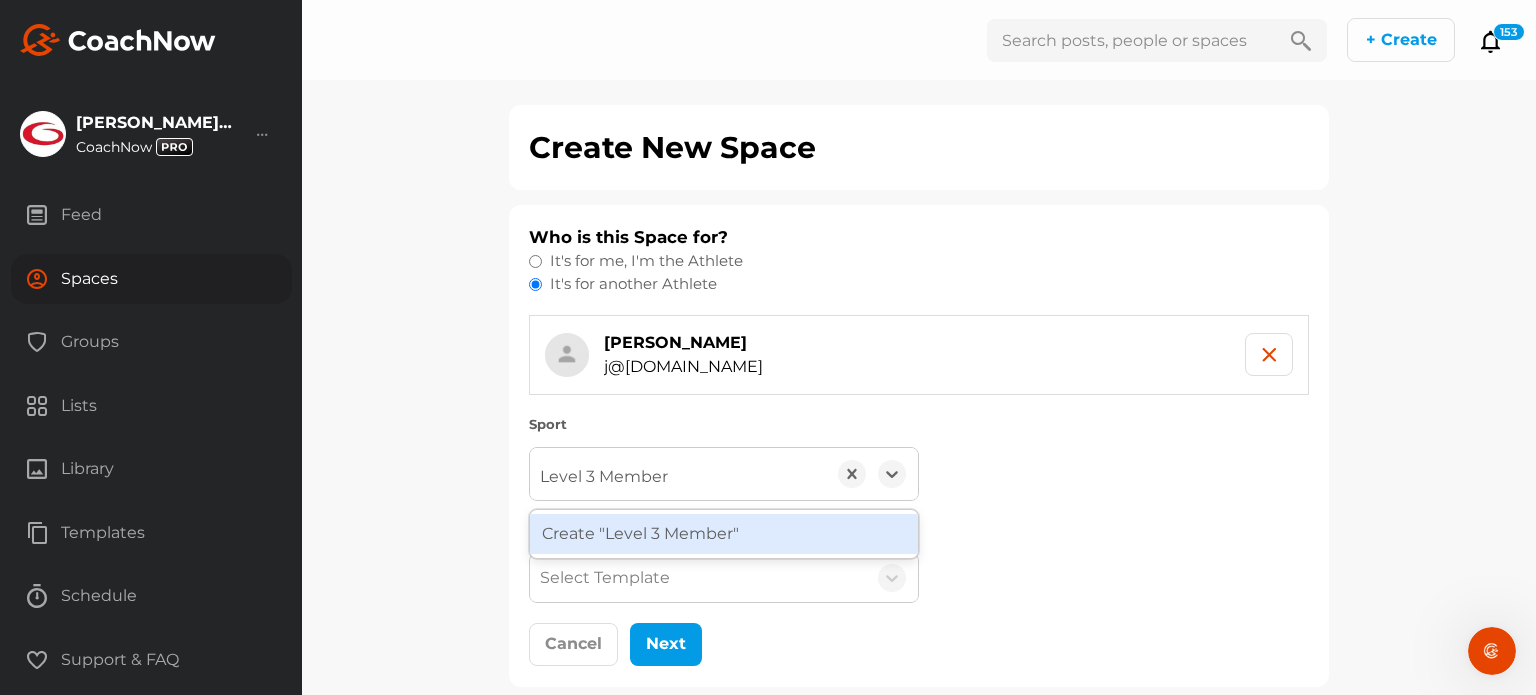 click on "Create "Level 3 Member"" at bounding box center (724, 534) 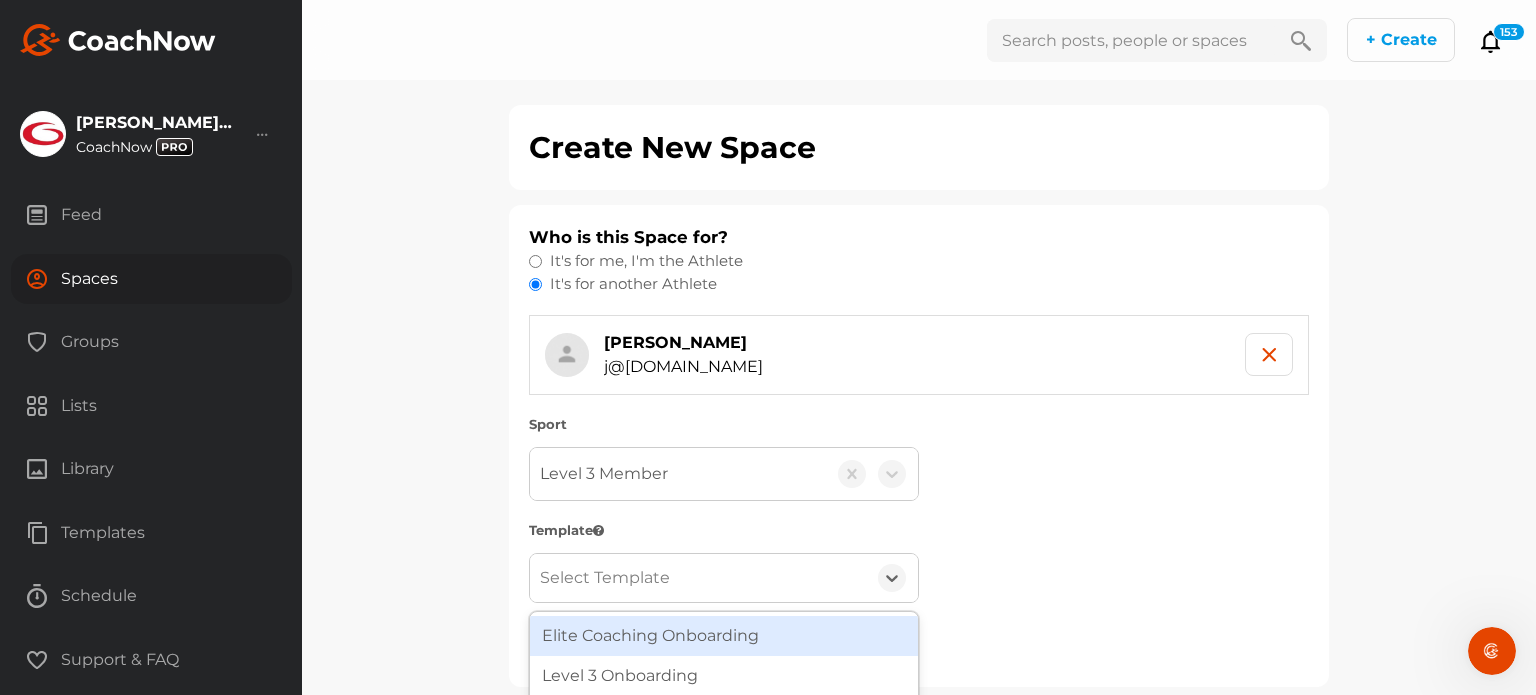 click on "Select Template" at bounding box center [605, 578] 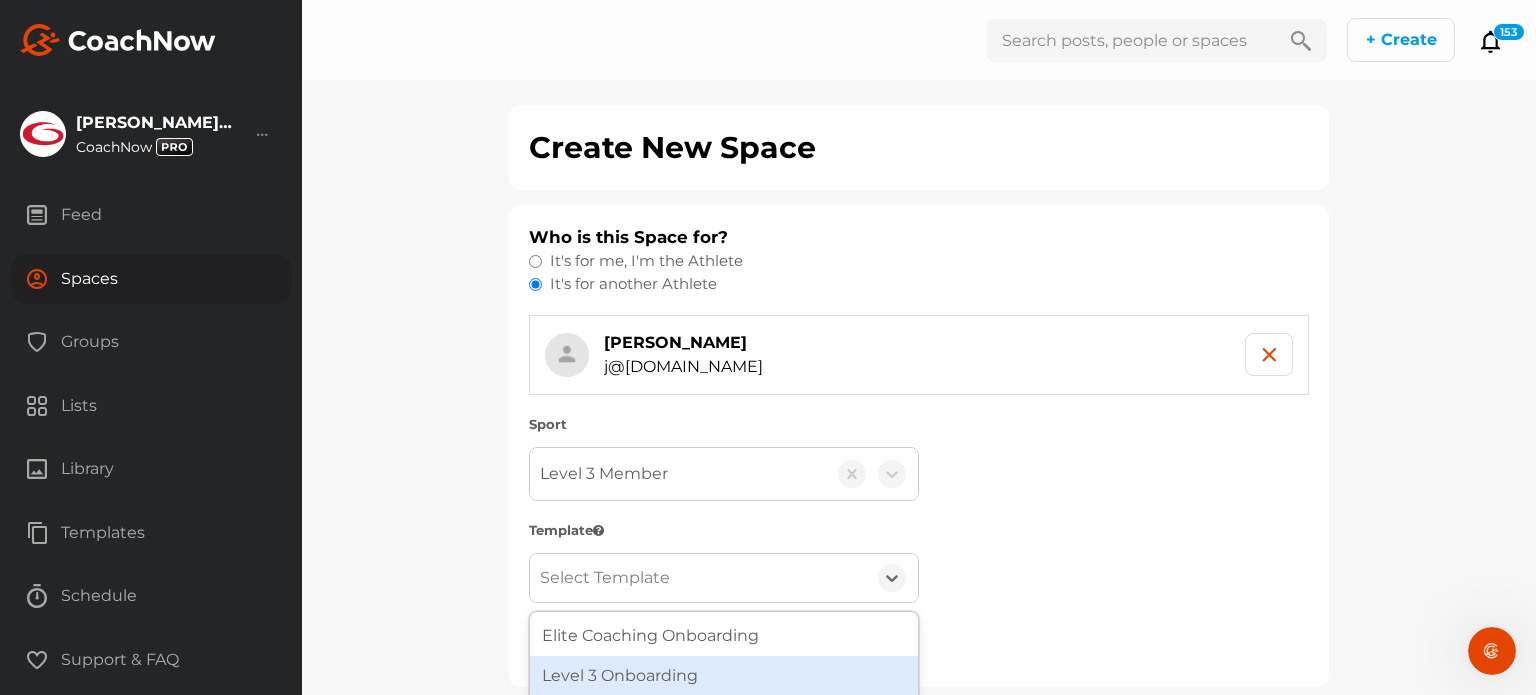 click on "Level 3 Onboarding" at bounding box center [724, 676] 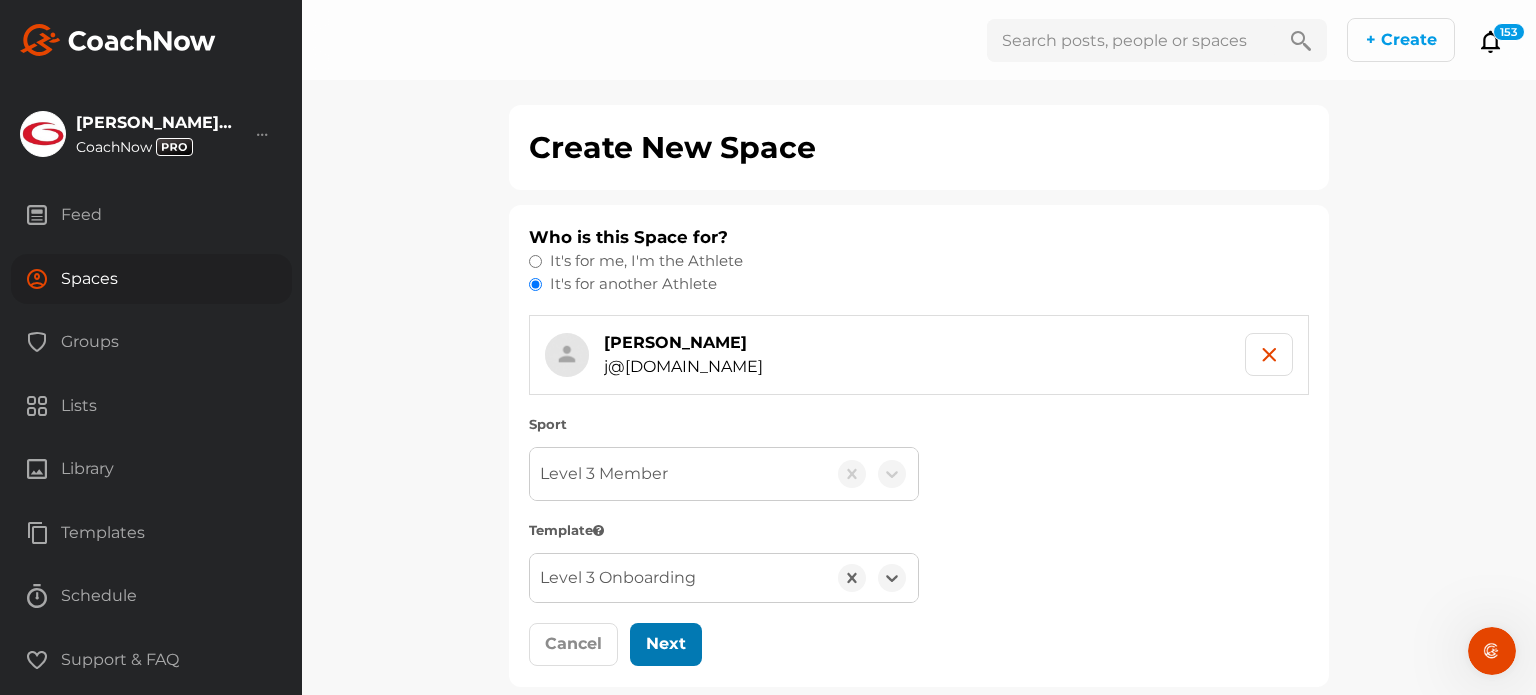 click on "Next" at bounding box center [666, 644] 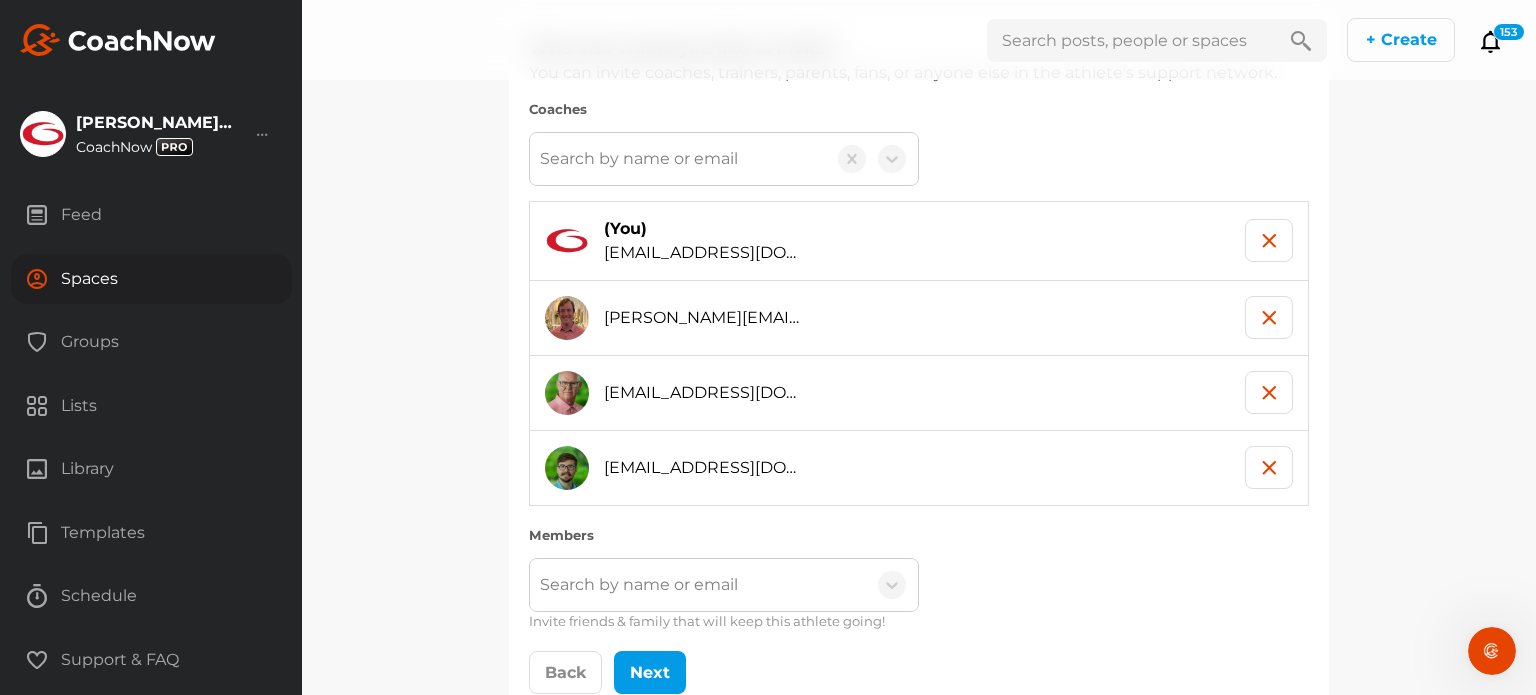 scroll, scrollTop: 200, scrollLeft: 0, axis: vertical 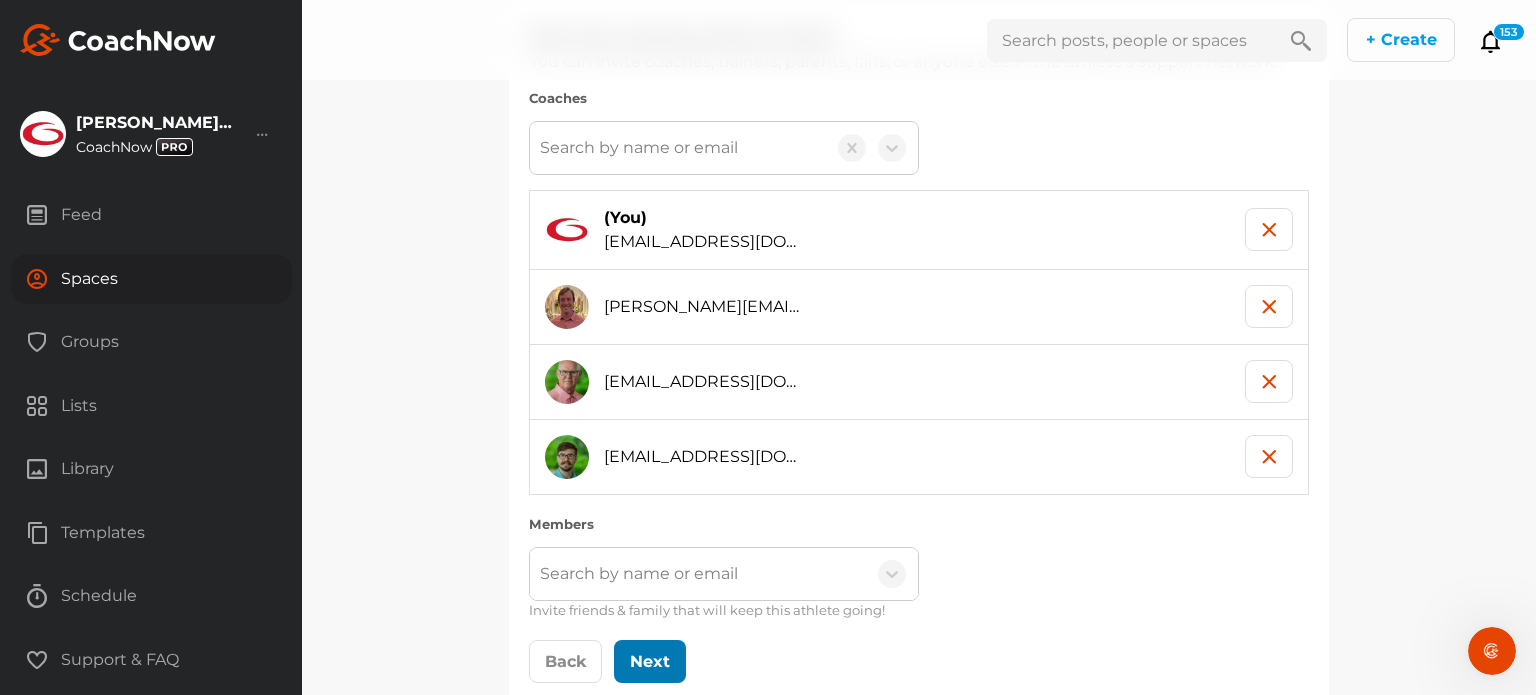 click on "Next" at bounding box center [650, 661] 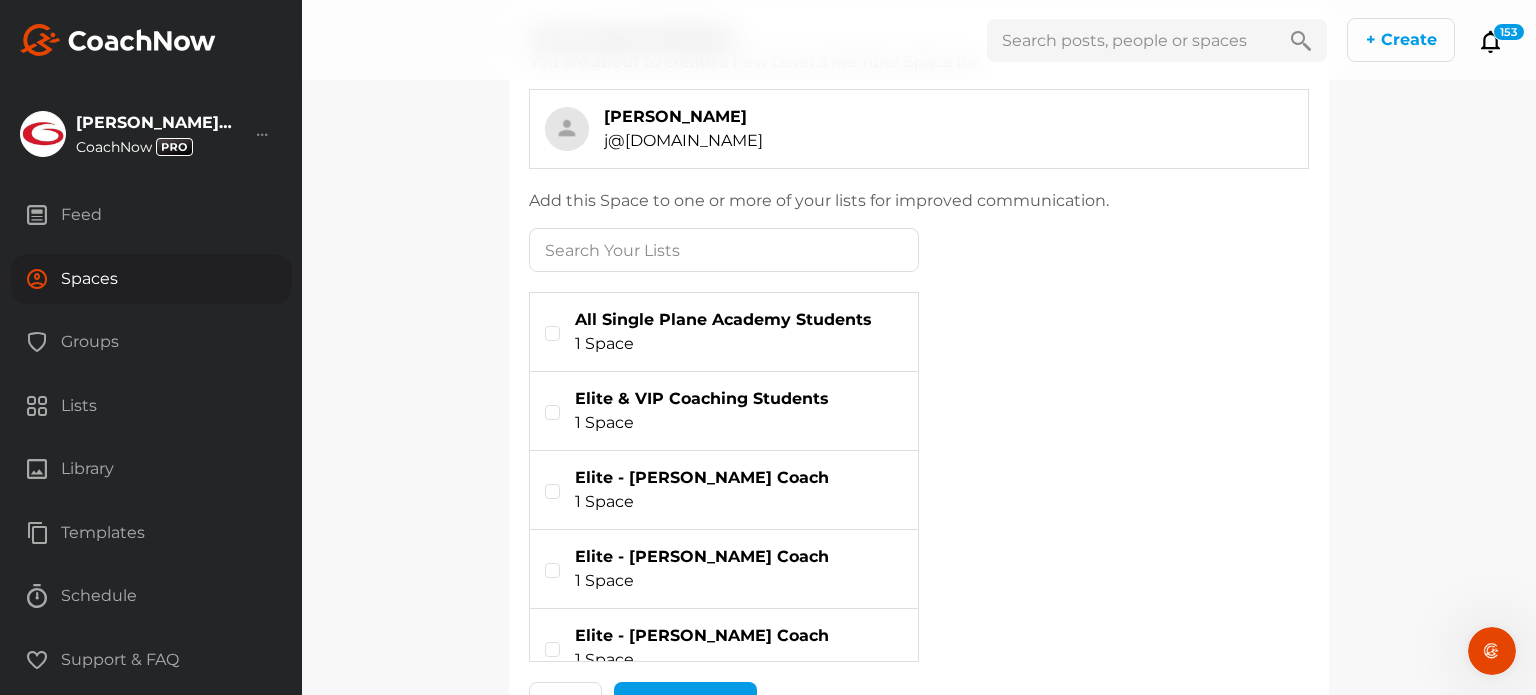 click at bounding box center [724, 332] 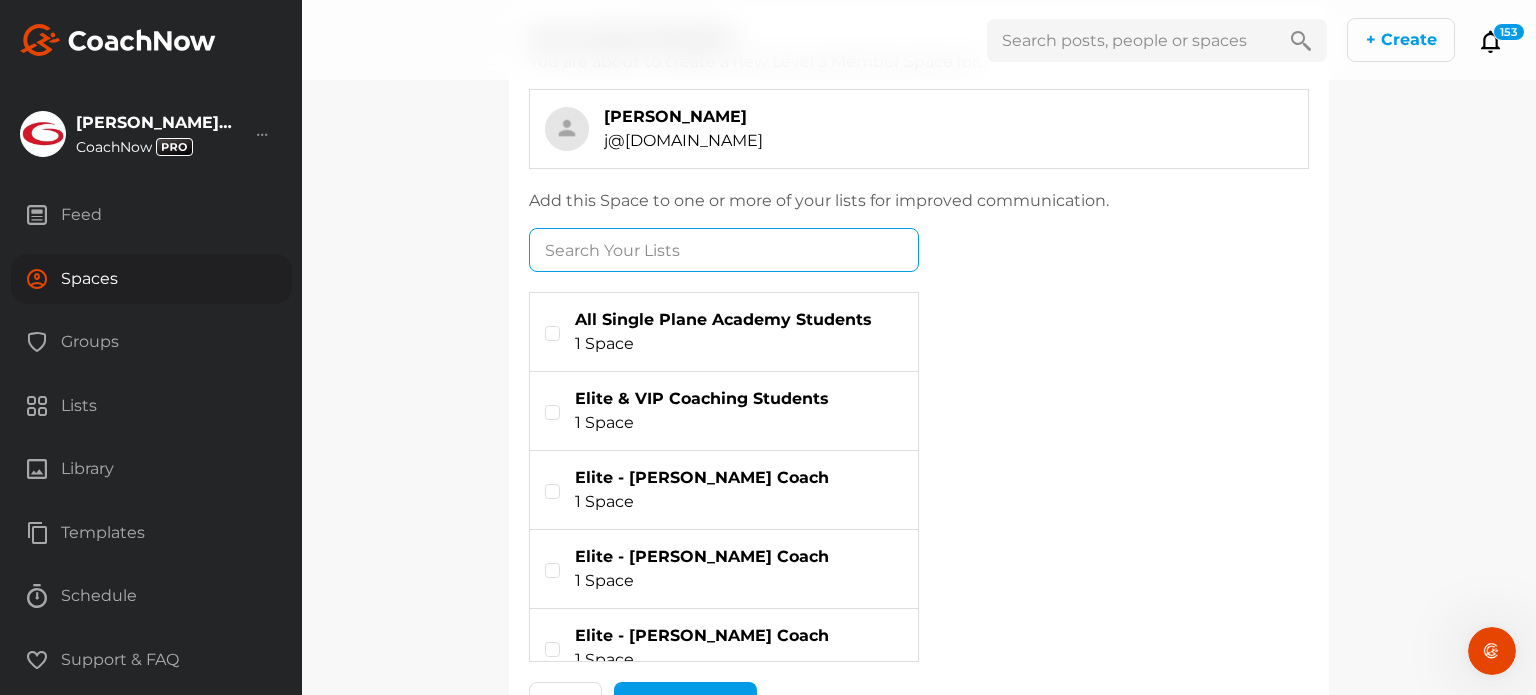 click at bounding box center [545, 326] 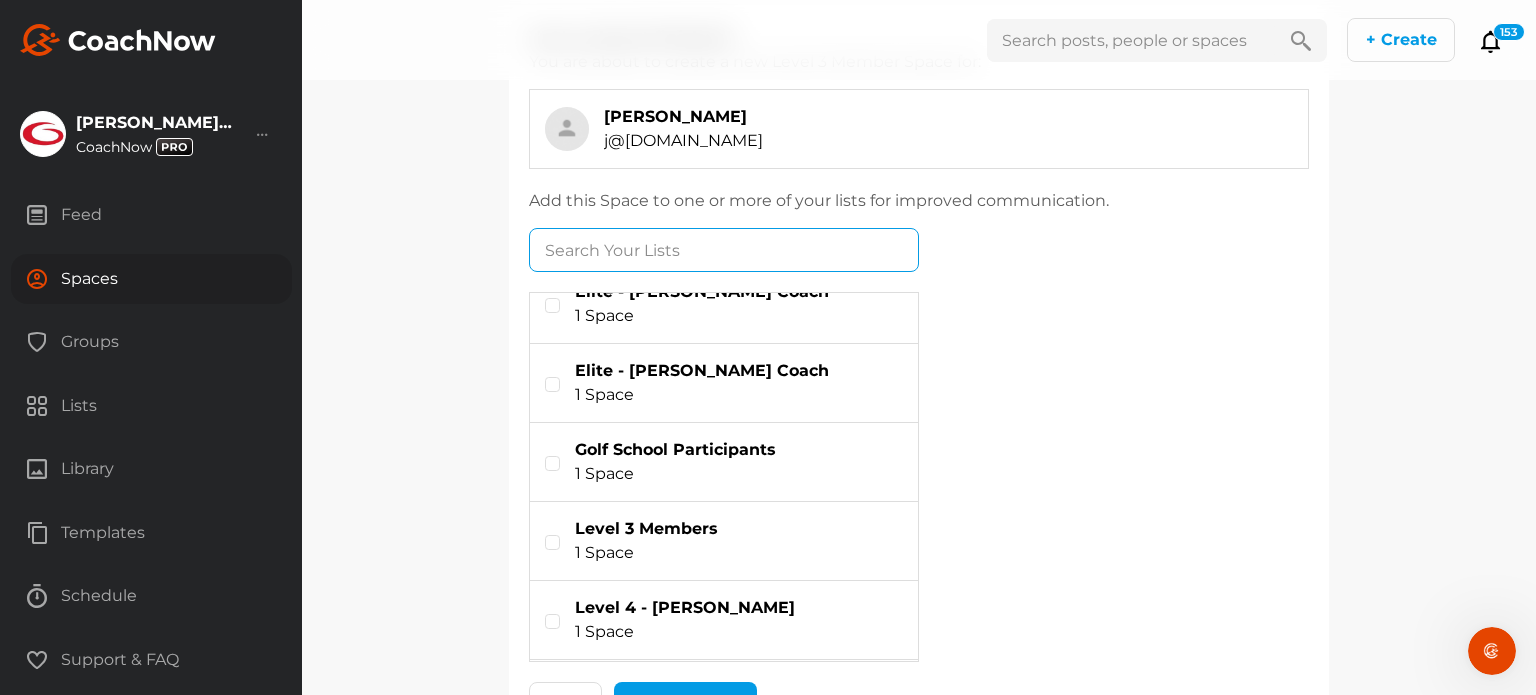 scroll, scrollTop: 300, scrollLeft: 0, axis: vertical 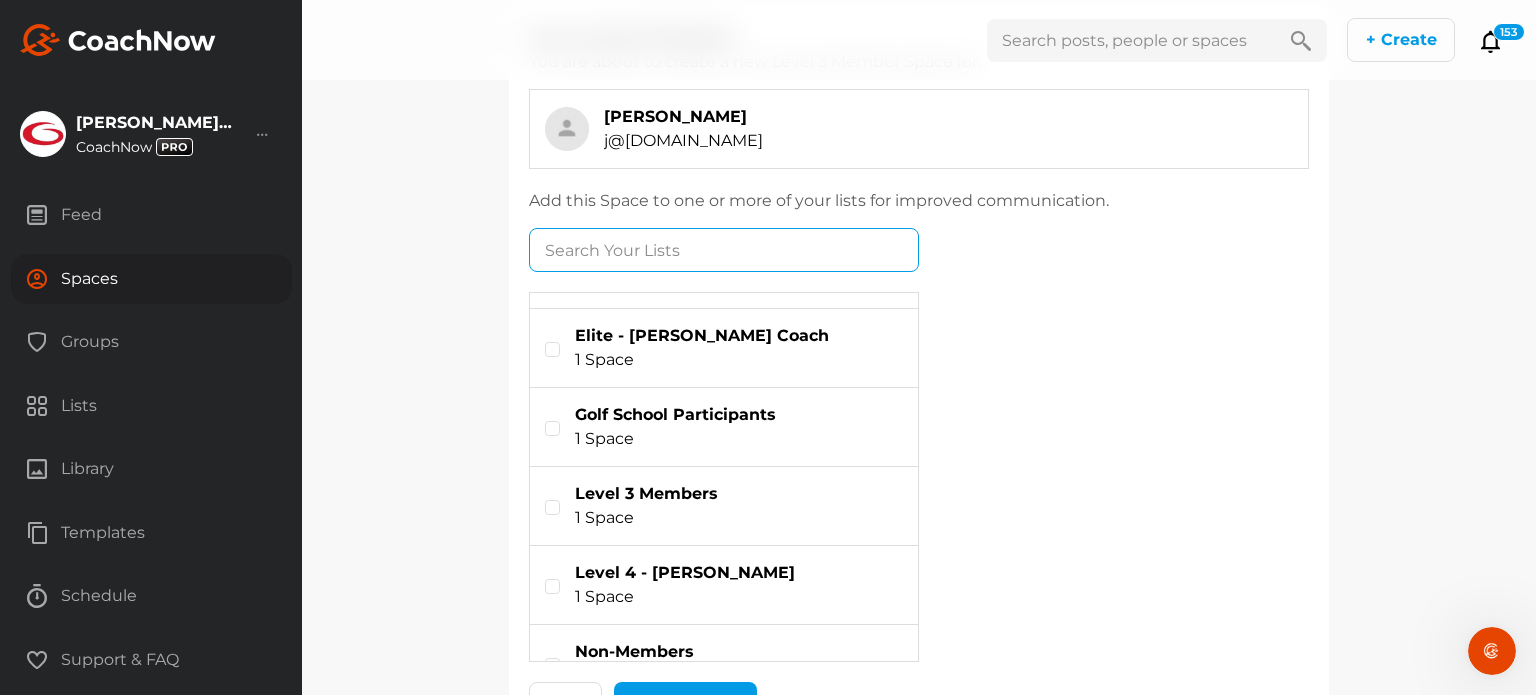 click at bounding box center (724, 506) 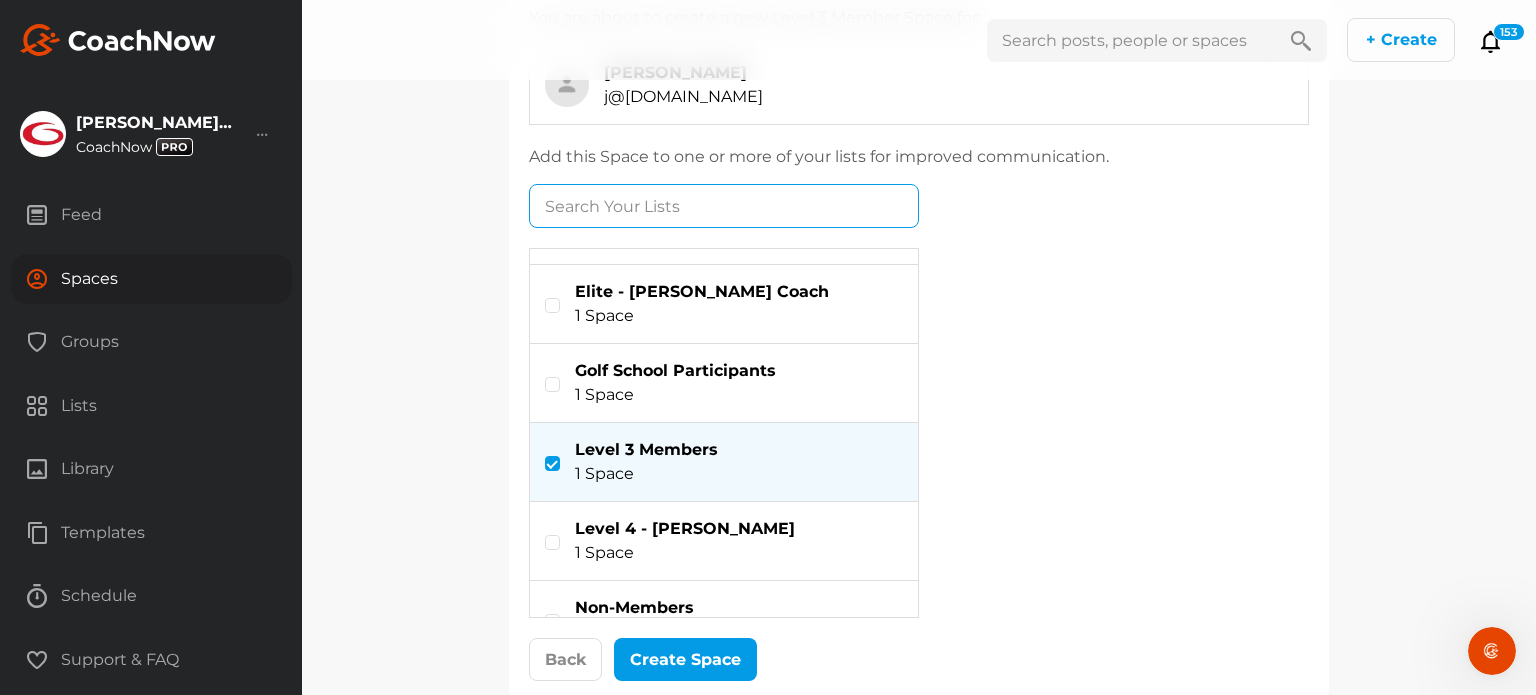 scroll, scrollTop: 284, scrollLeft: 0, axis: vertical 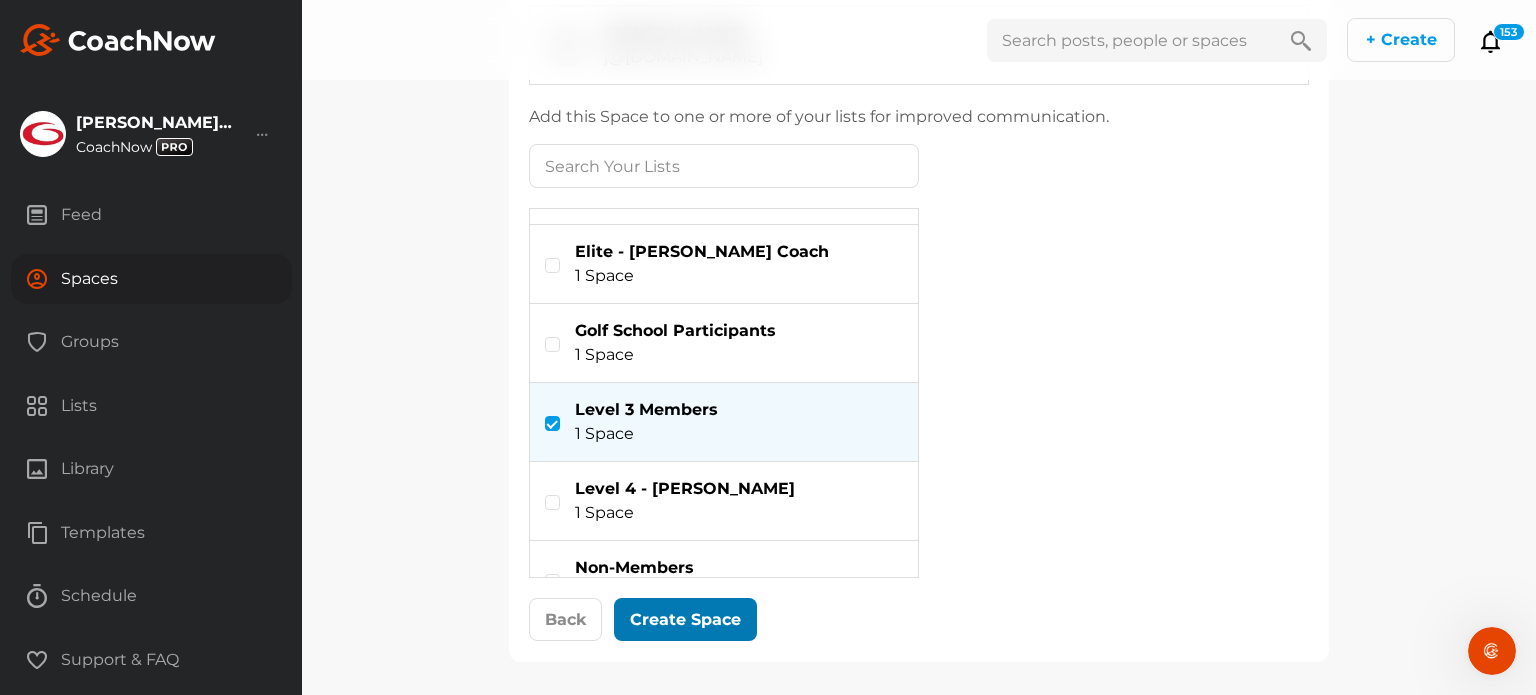 click at bounding box center [686, 620] 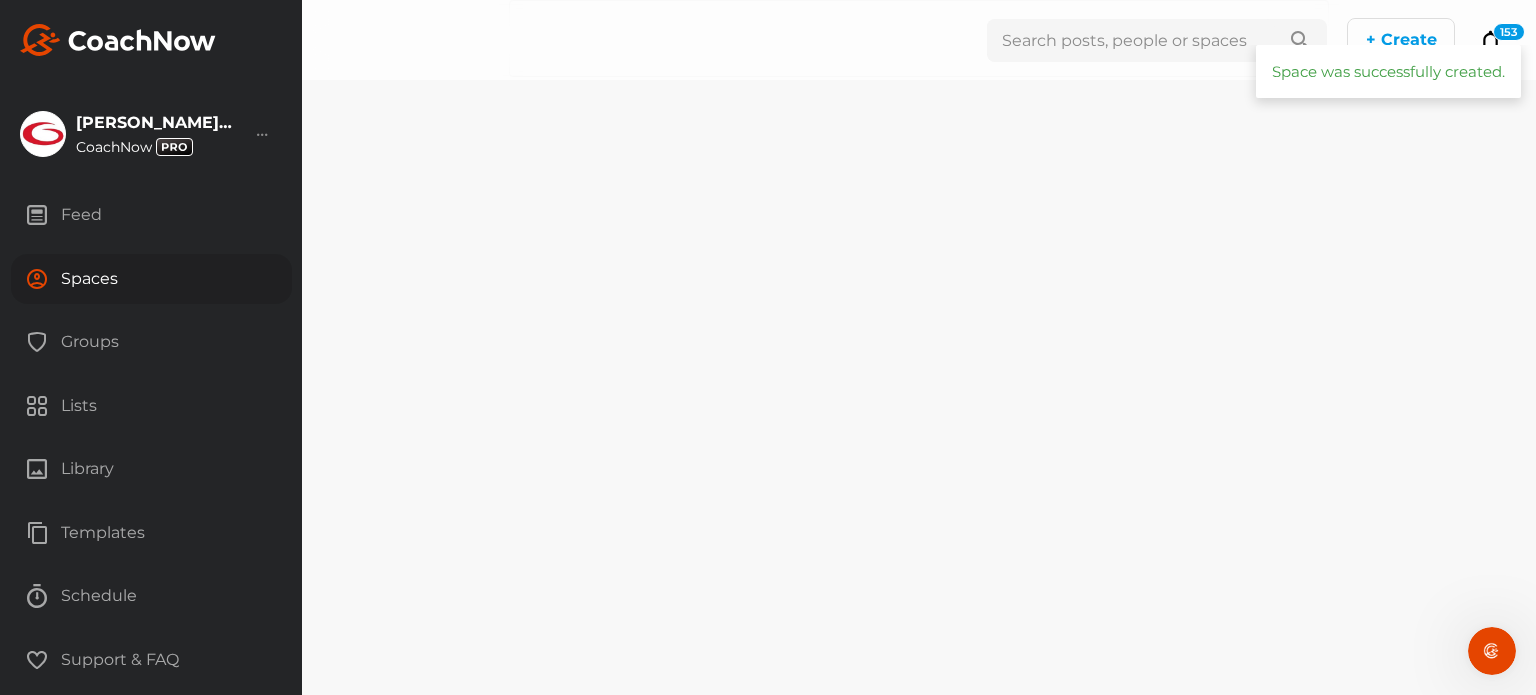scroll, scrollTop: 0, scrollLeft: 0, axis: both 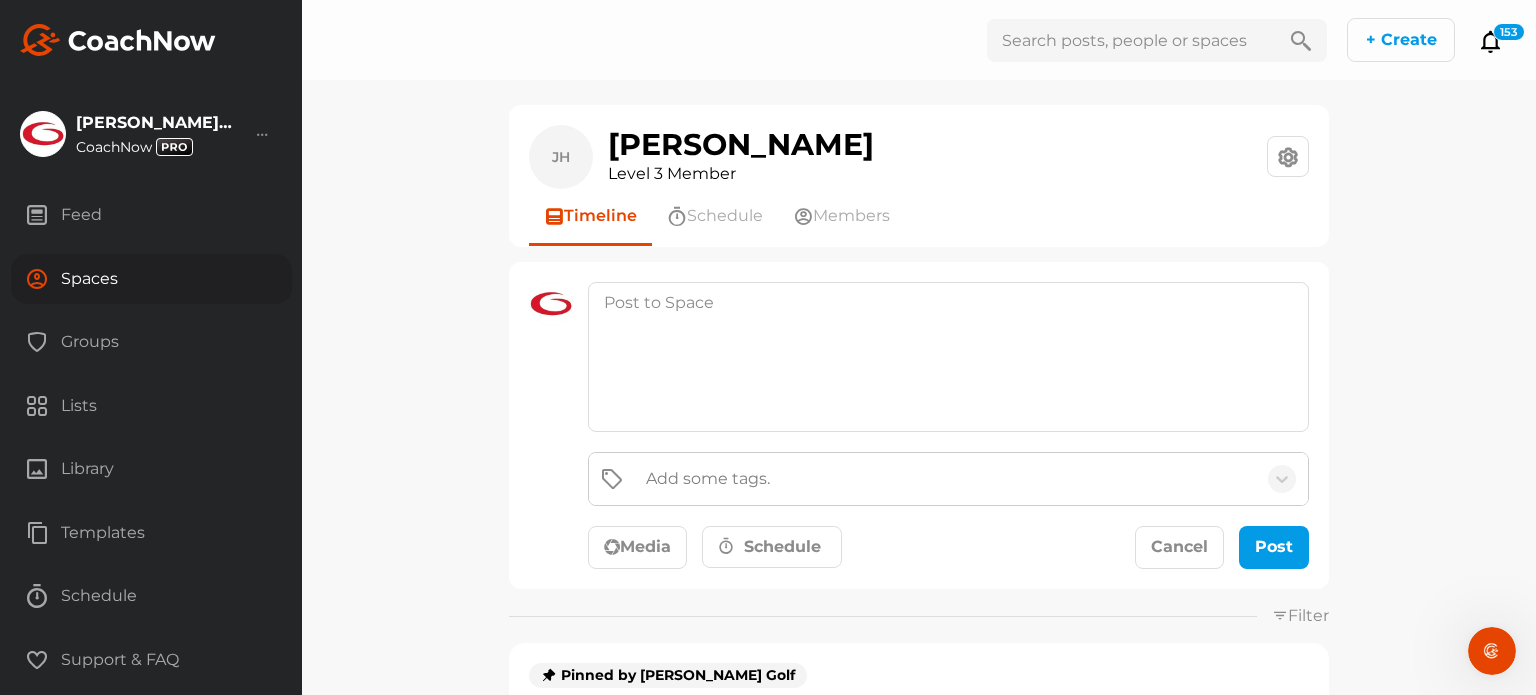 click on "Spaces" at bounding box center [151, 279] 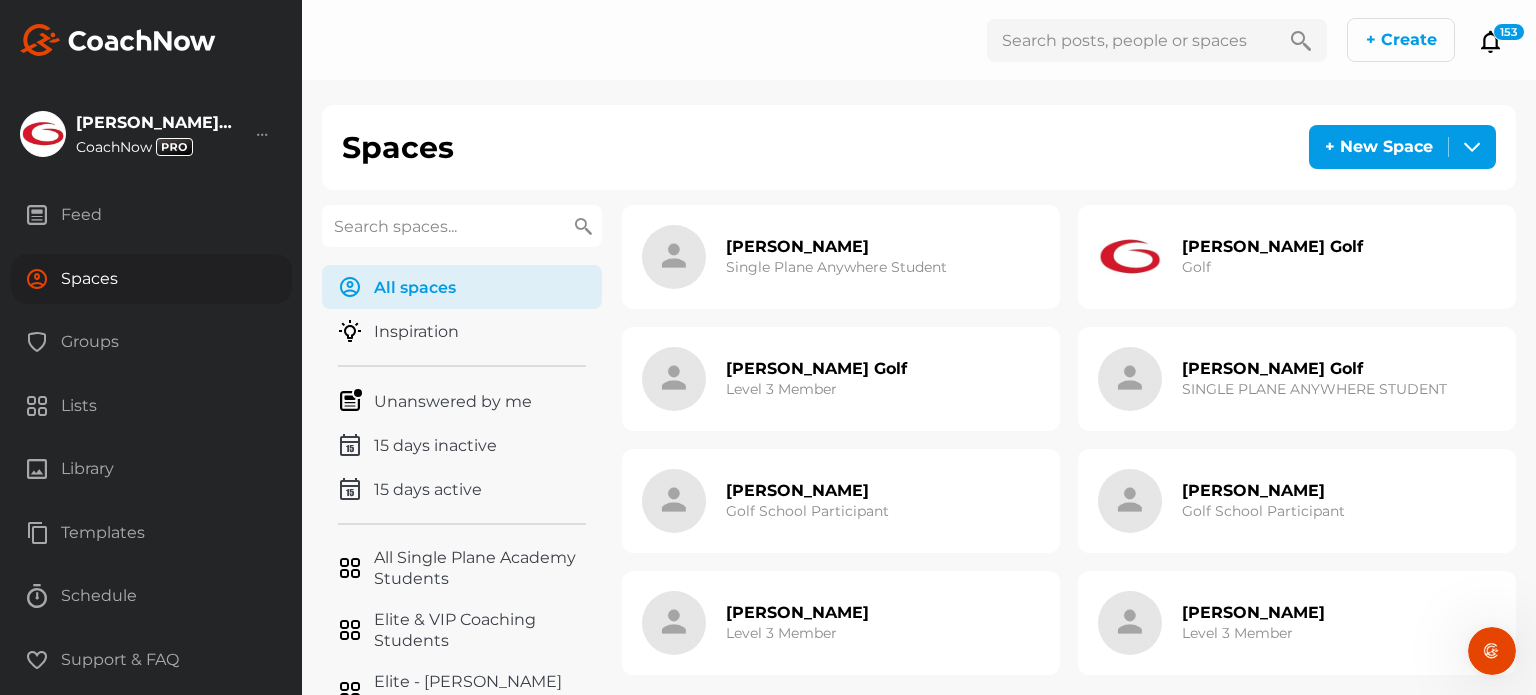 drag, startPoint x: 110, startPoint y: 279, endPoint x: 476, endPoint y: 229, distance: 369.3995 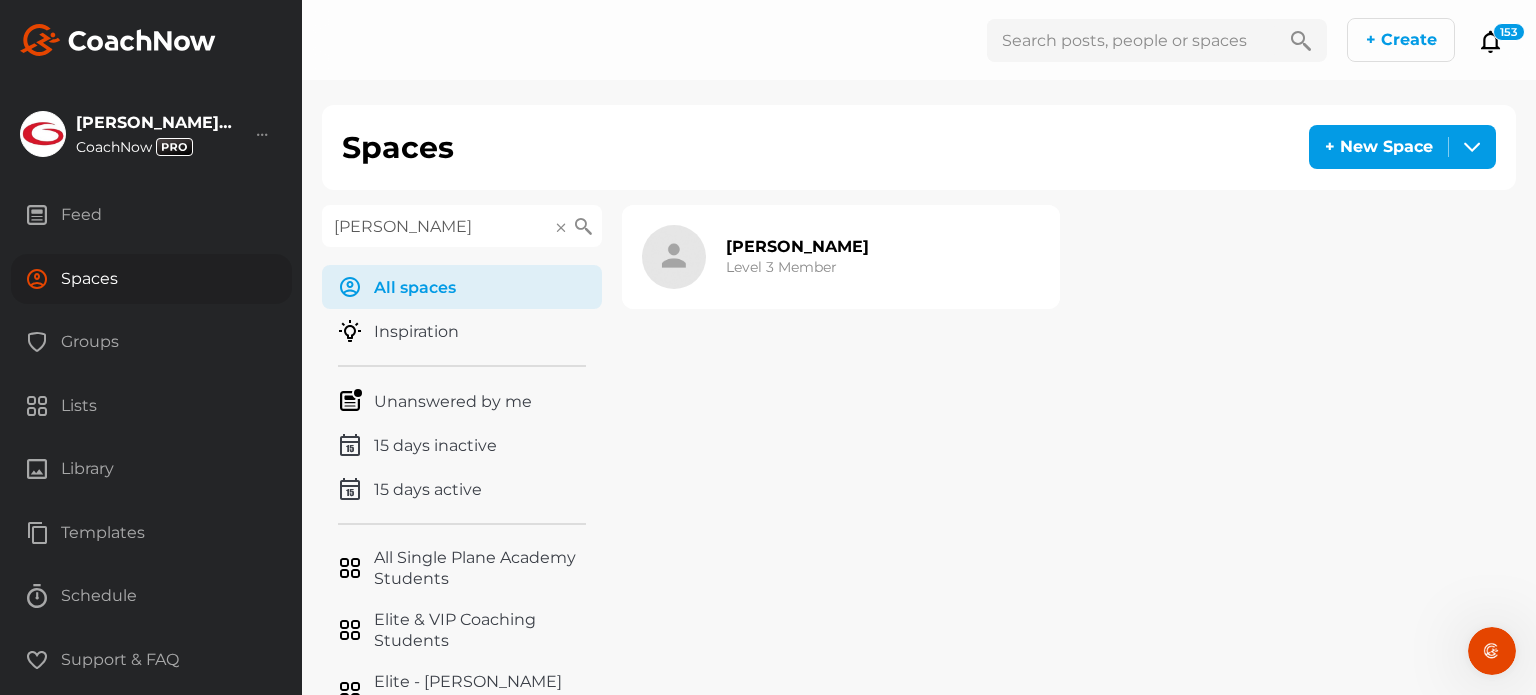 type on "[PERSON_NAME]" 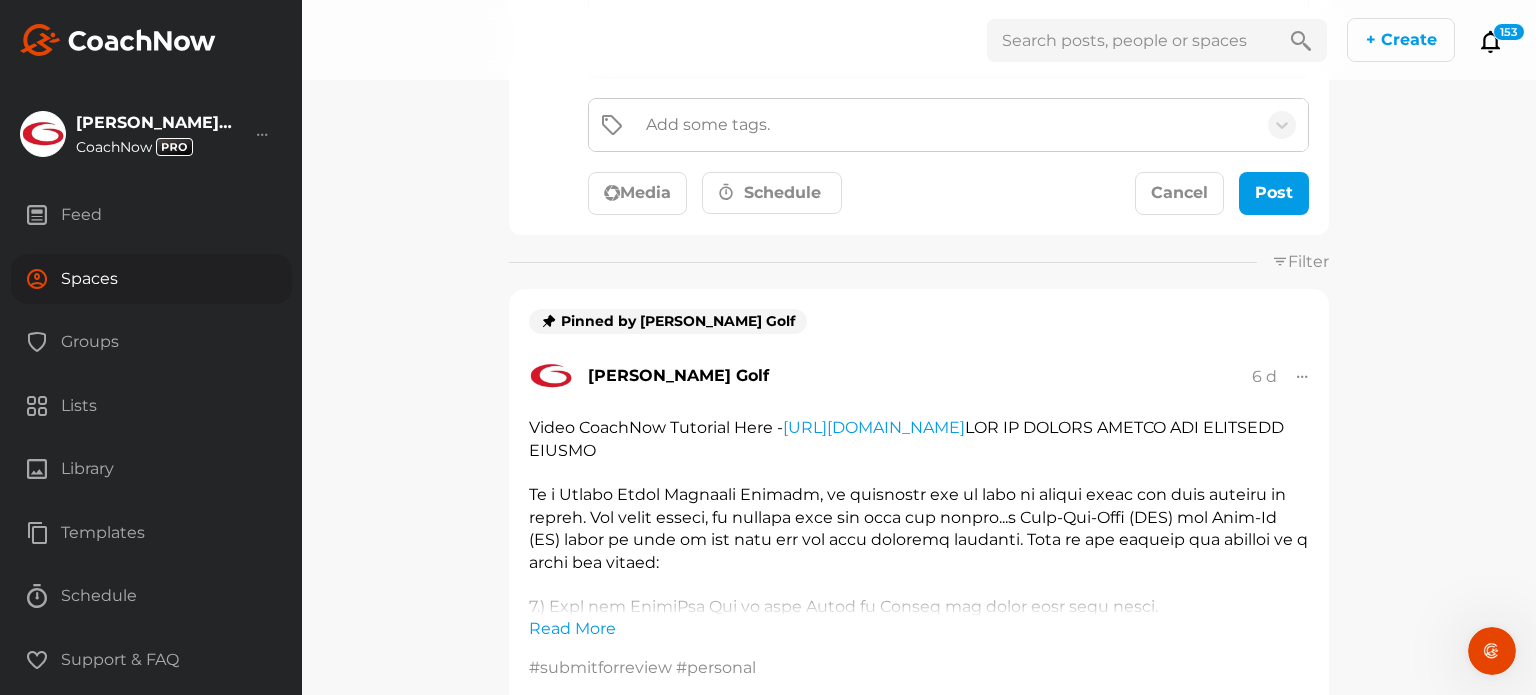 scroll, scrollTop: 148, scrollLeft: 0, axis: vertical 